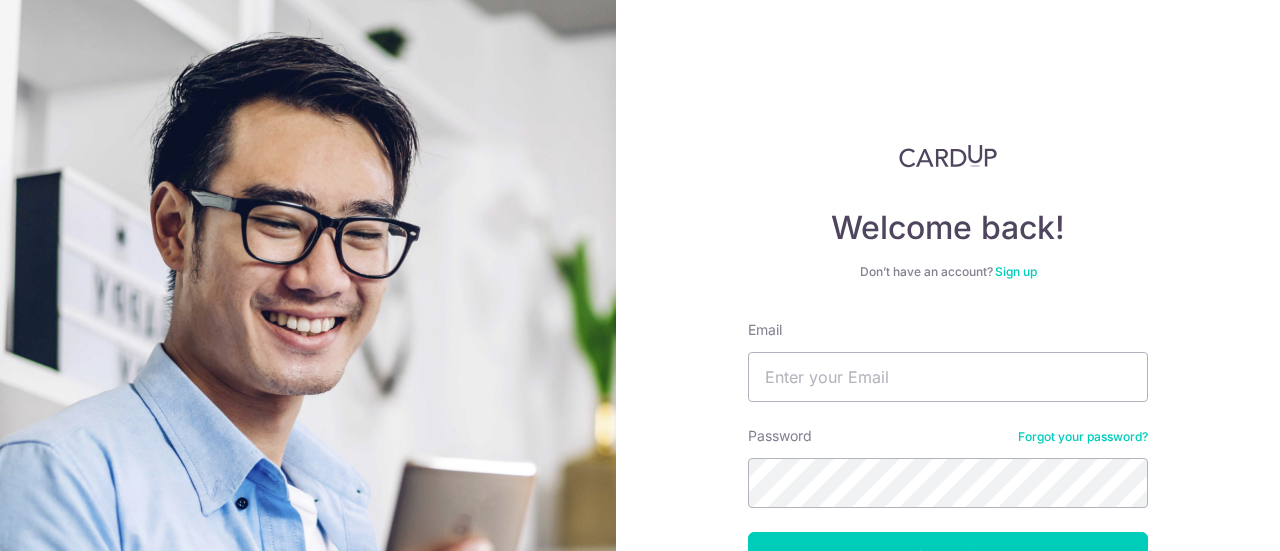 scroll, scrollTop: 0, scrollLeft: 0, axis: both 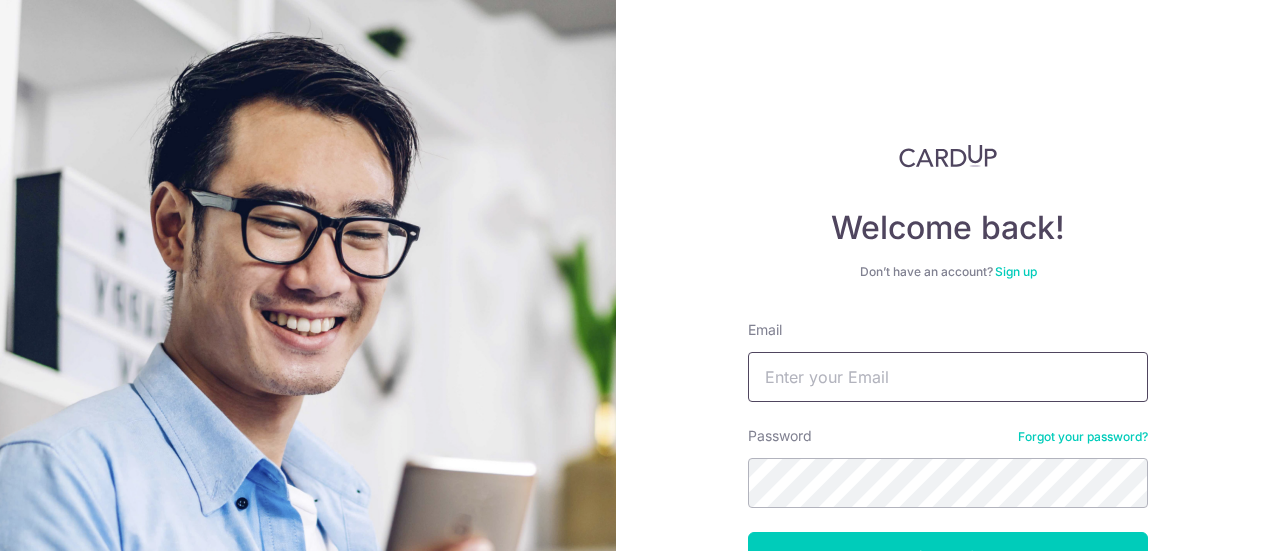 drag, startPoint x: 0, startPoint y: 0, endPoint x: 838, endPoint y: 359, distance: 911.6606 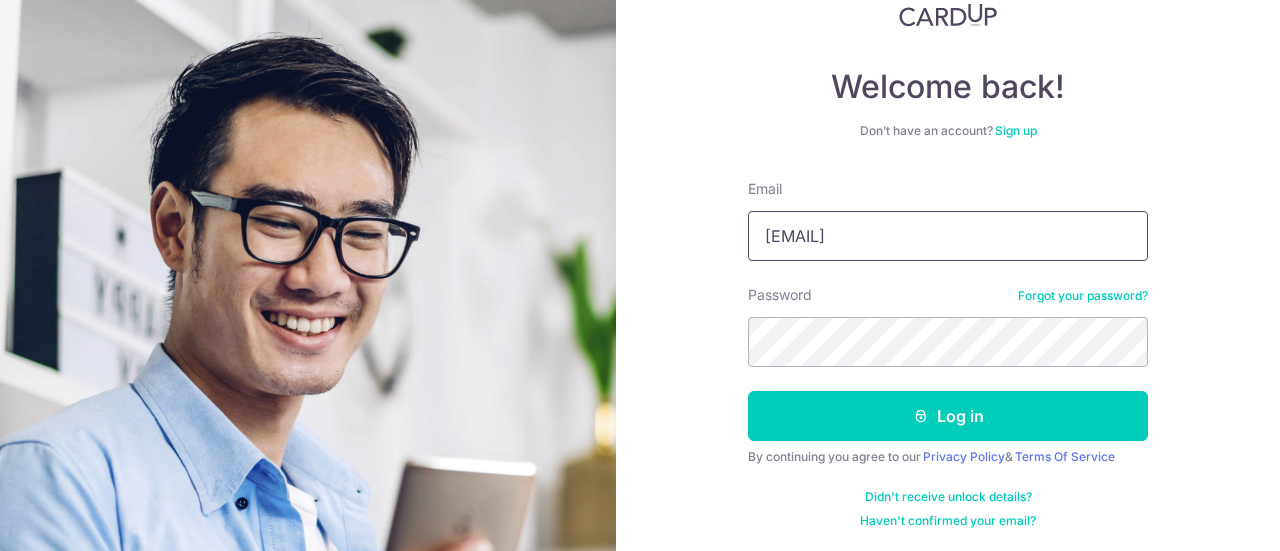 scroll, scrollTop: 142, scrollLeft: 0, axis: vertical 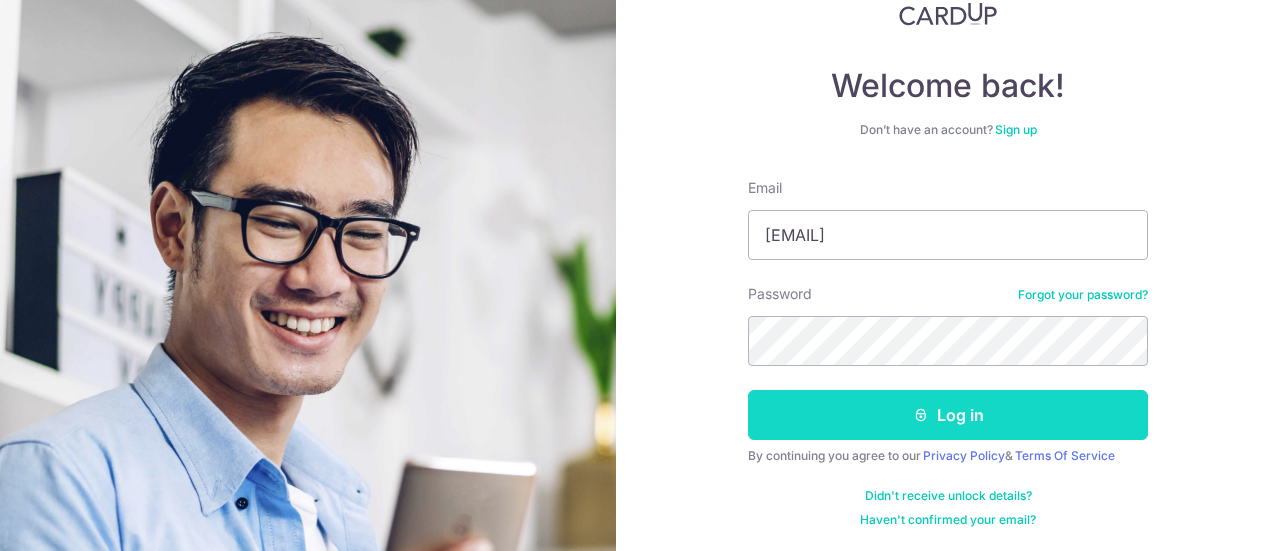 click on "Log in" at bounding box center (948, 415) 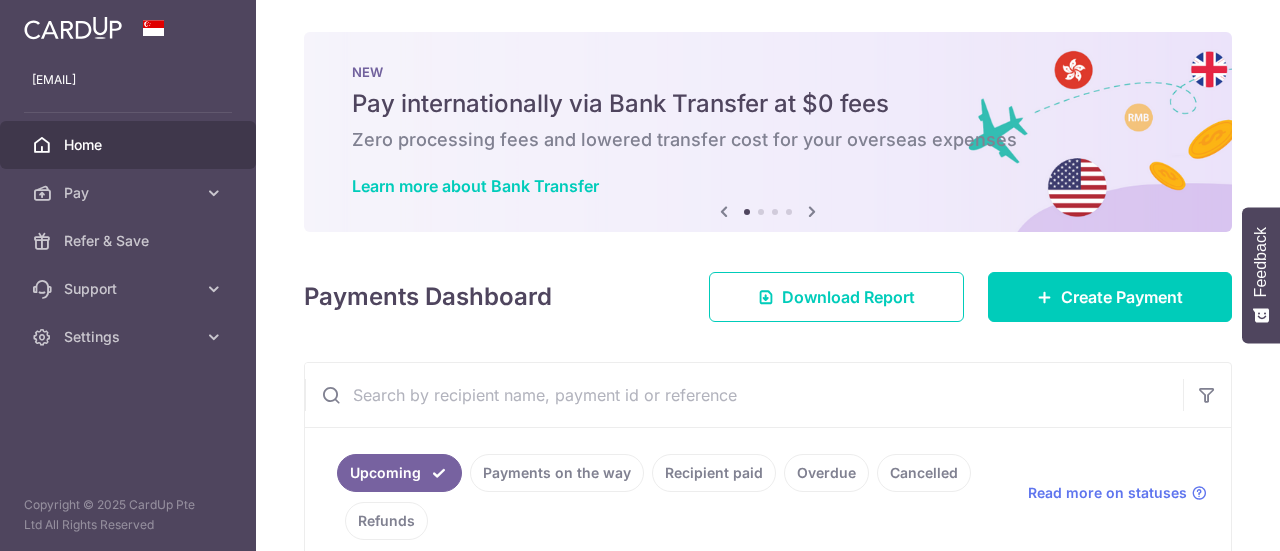 scroll, scrollTop: 0, scrollLeft: 0, axis: both 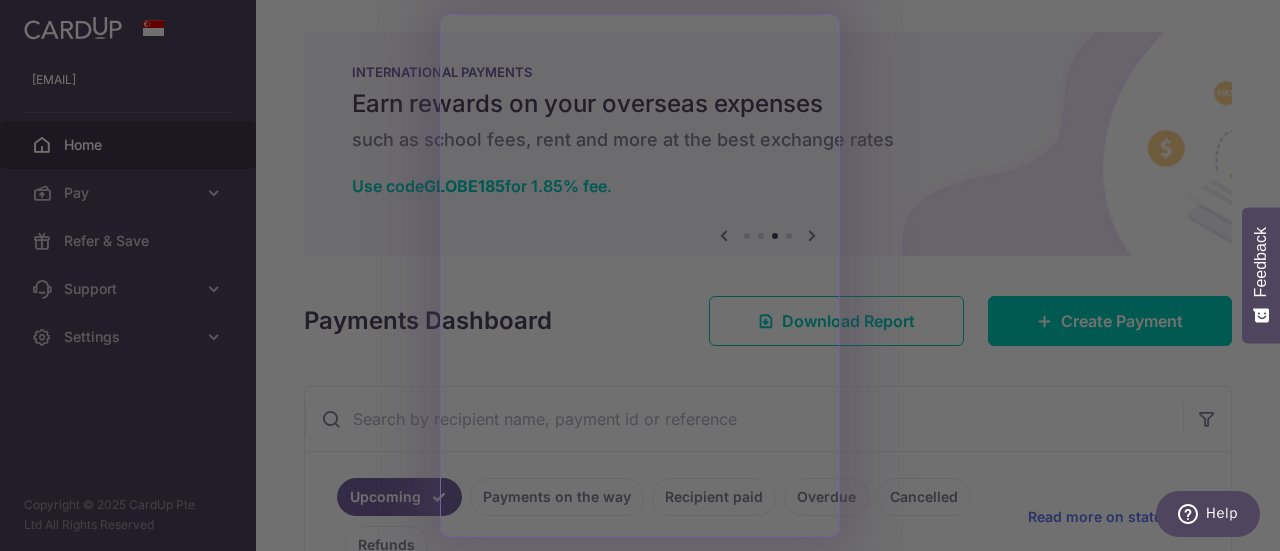 click at bounding box center (646, 278) 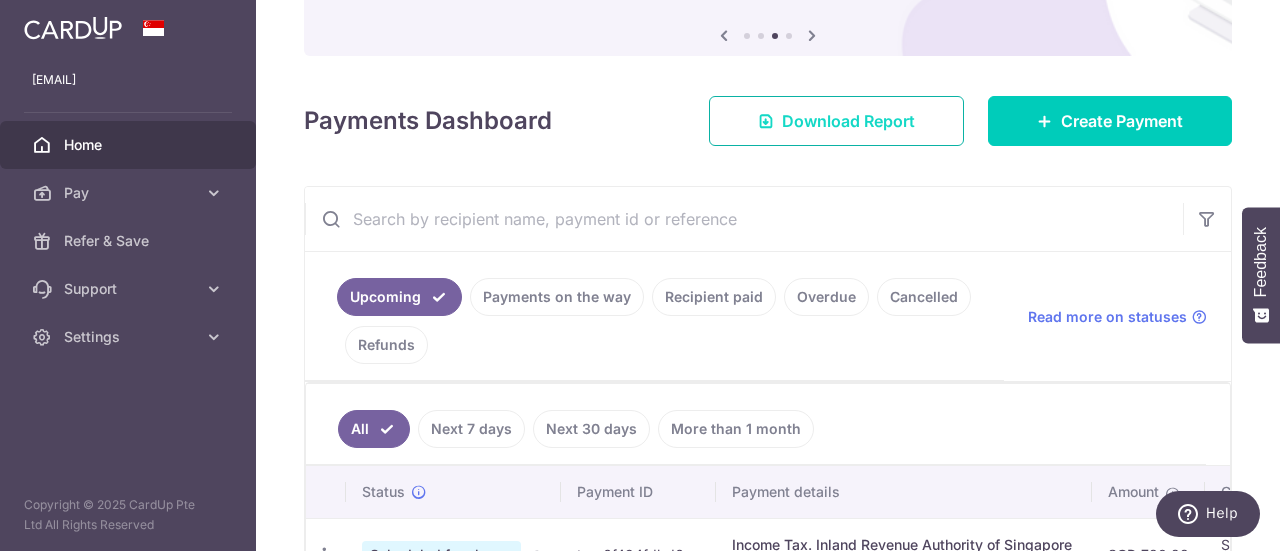 scroll, scrollTop: 300, scrollLeft: 0, axis: vertical 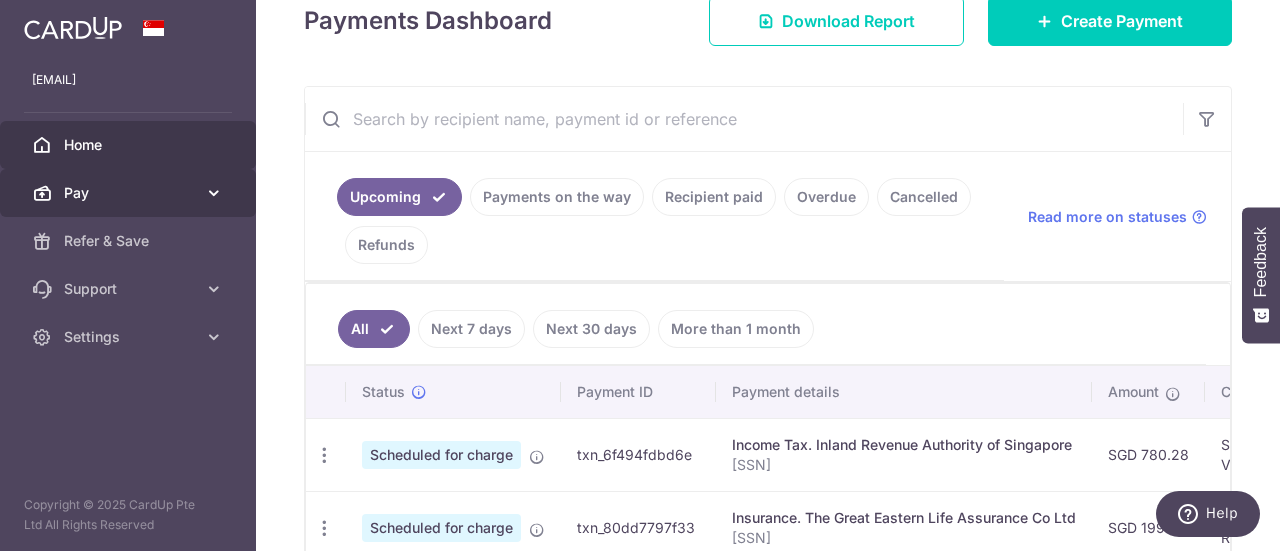 click on "Pay" at bounding box center (128, 193) 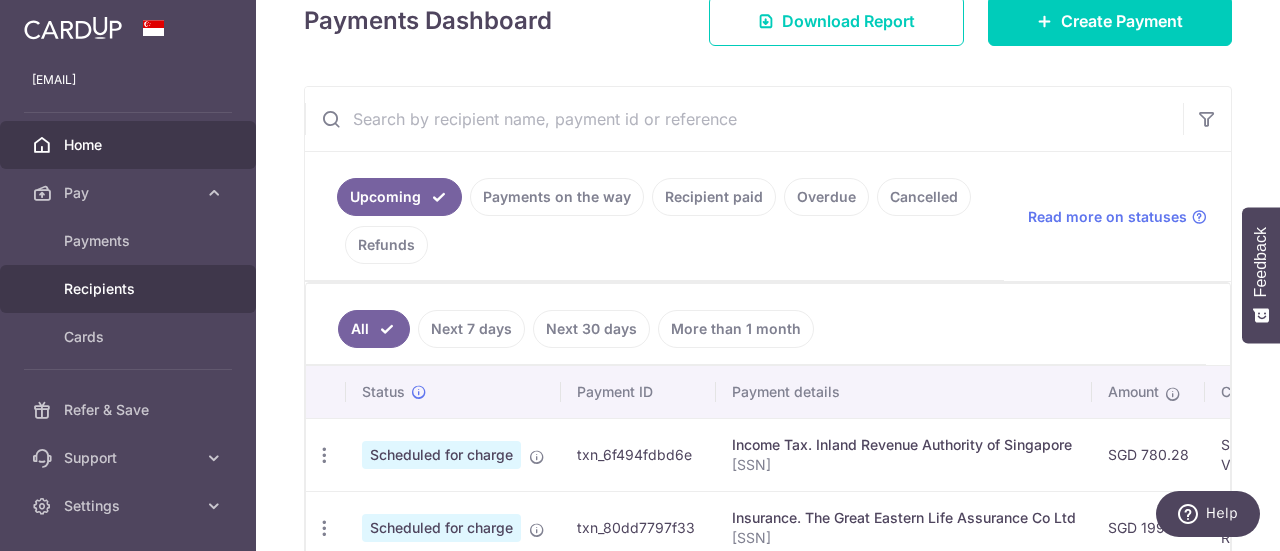 click on "Recipients" at bounding box center [130, 289] 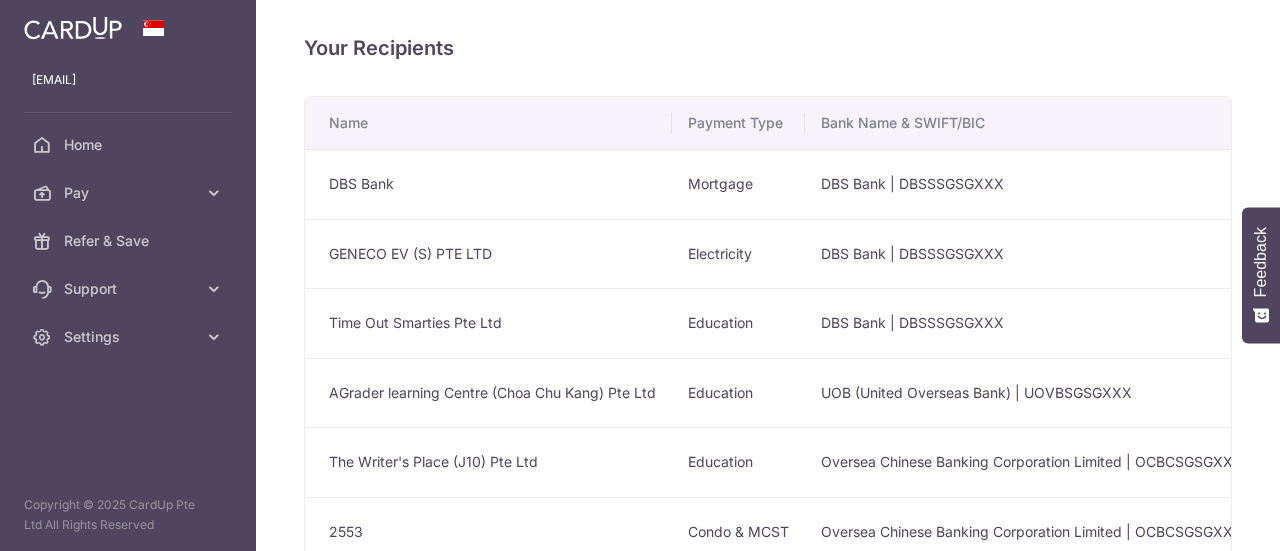 scroll, scrollTop: 0, scrollLeft: 0, axis: both 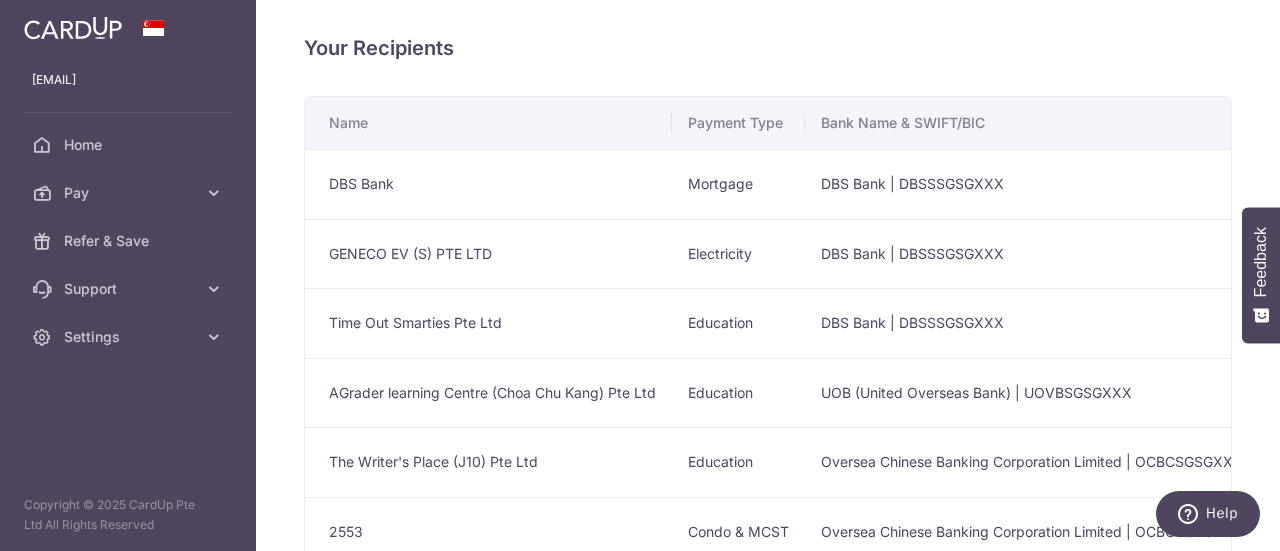 click on "GENECO EV (S) PTE LTD" at bounding box center (488, 254) 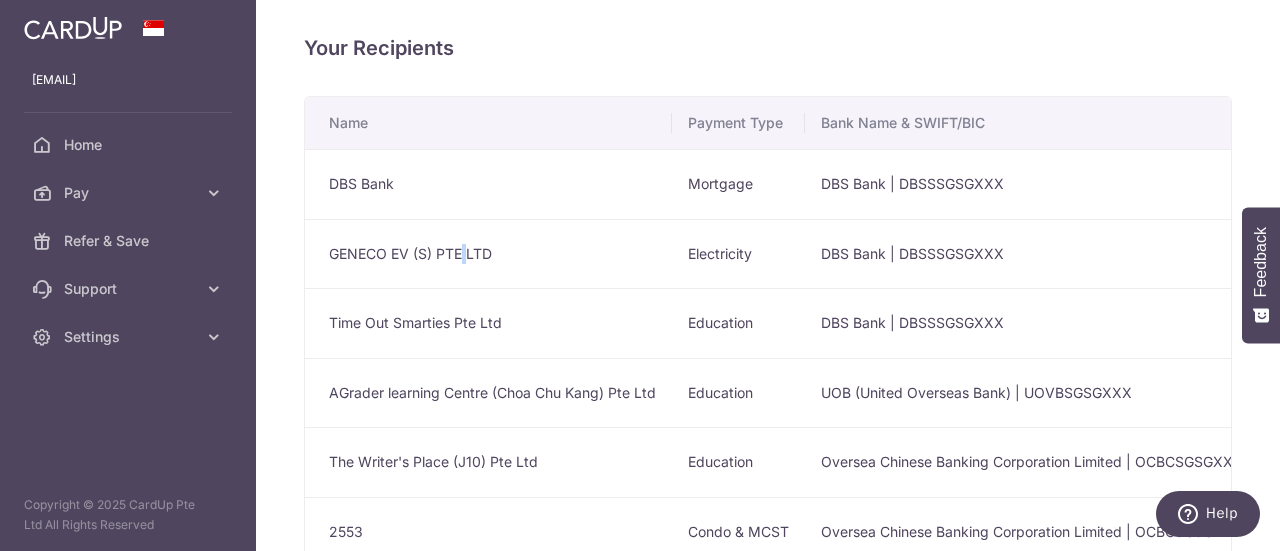 click on "GENECO EV (S) PTE LTD" at bounding box center (488, 254) 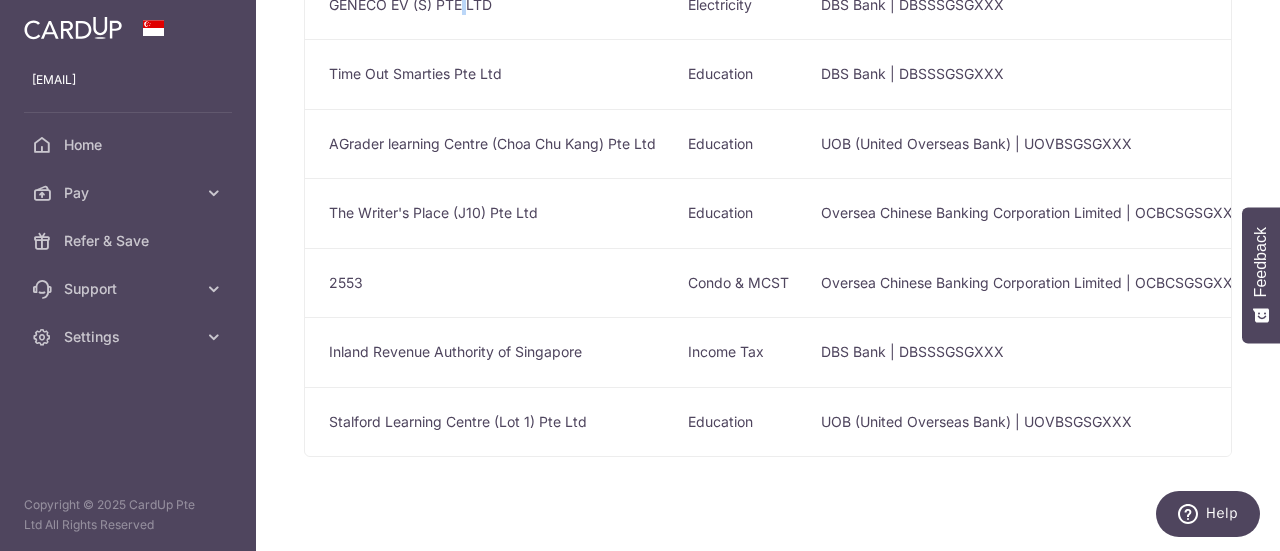 scroll, scrollTop: 287, scrollLeft: 0, axis: vertical 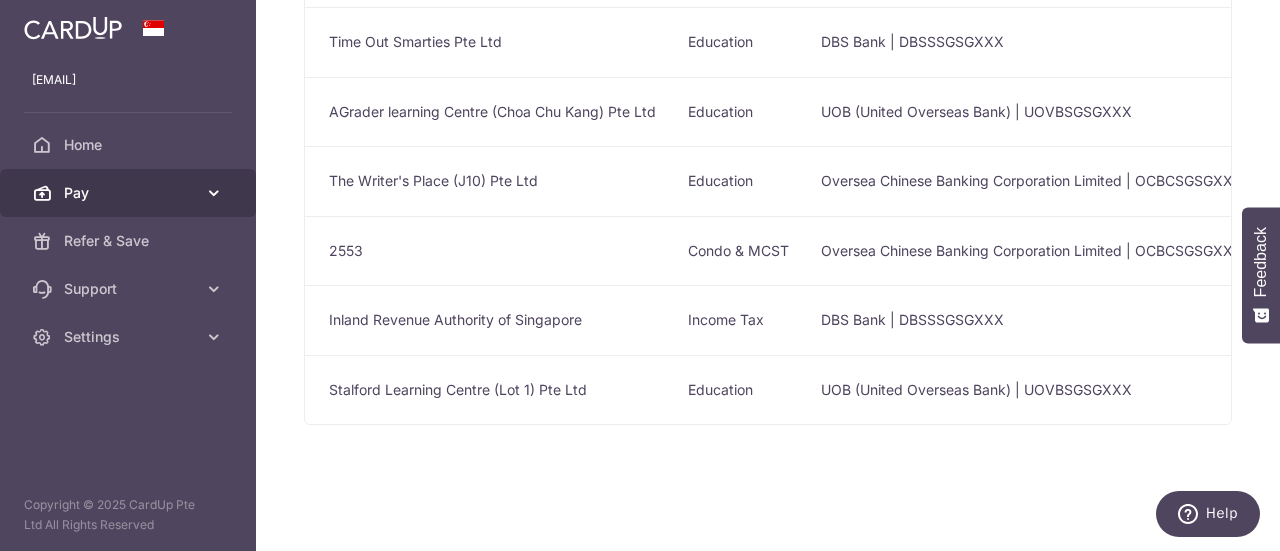 click on "Pay" at bounding box center [130, 193] 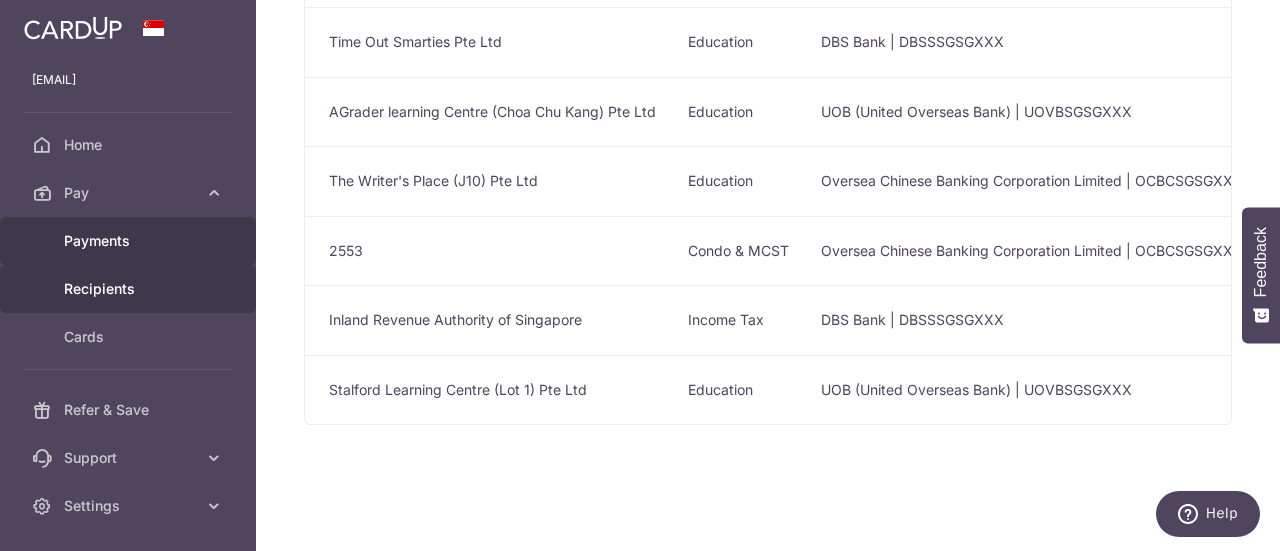 click on "Payments" at bounding box center (130, 241) 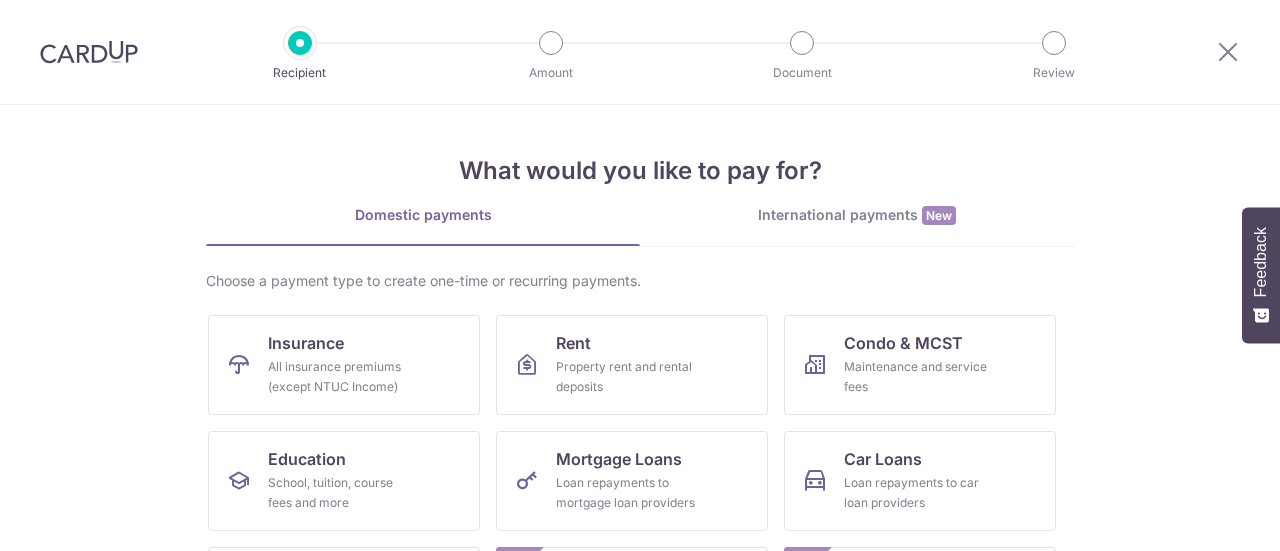 scroll, scrollTop: 0, scrollLeft: 0, axis: both 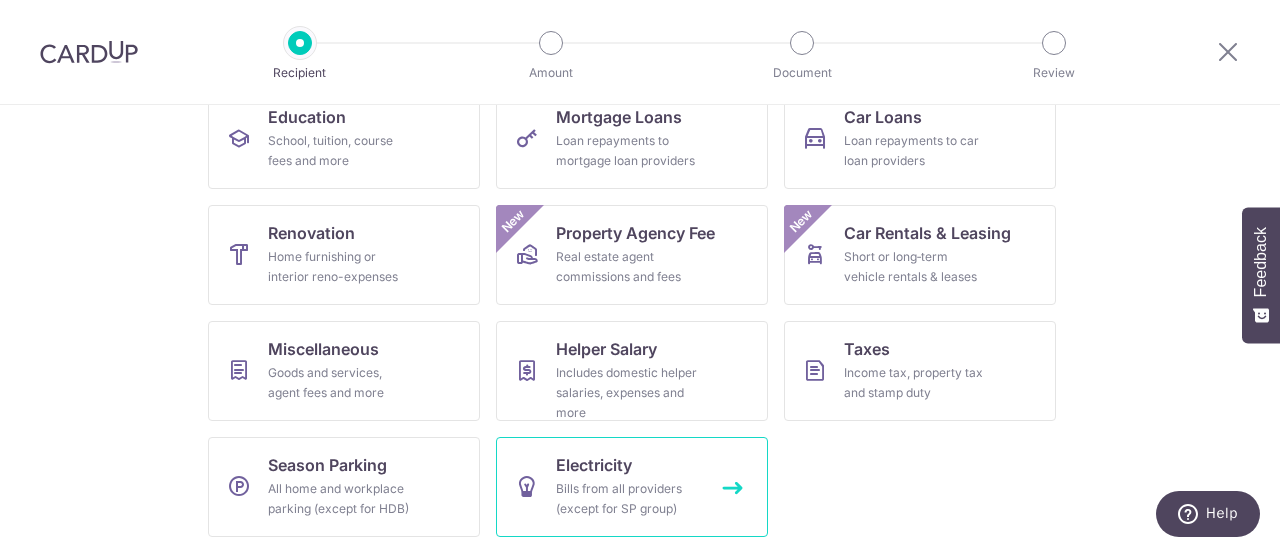 click on "Electricity" at bounding box center [594, 465] 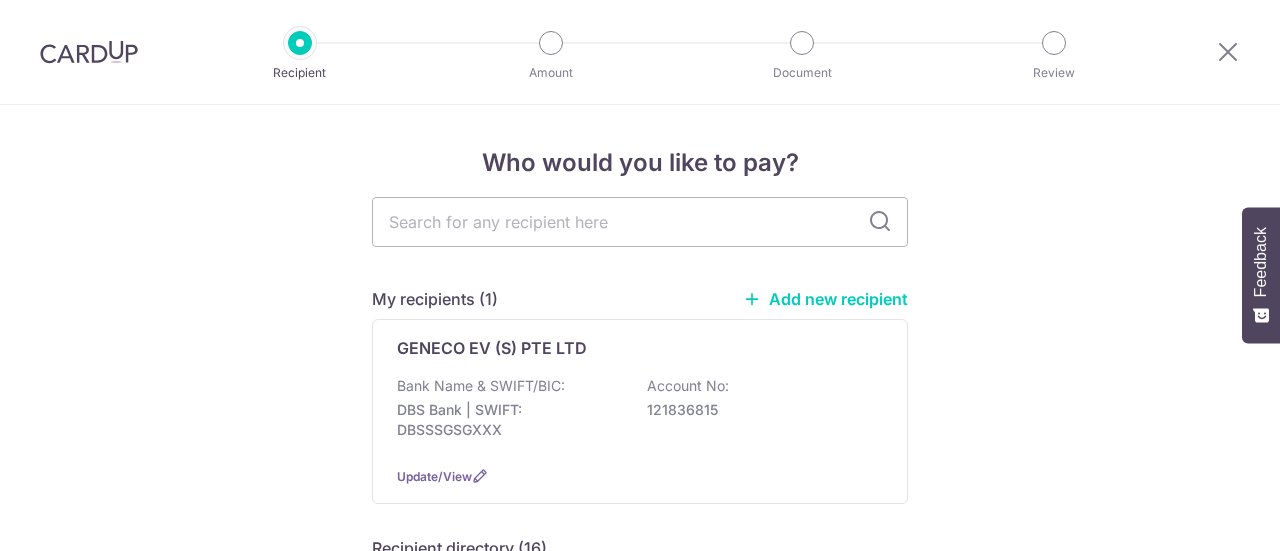 scroll, scrollTop: 0, scrollLeft: 0, axis: both 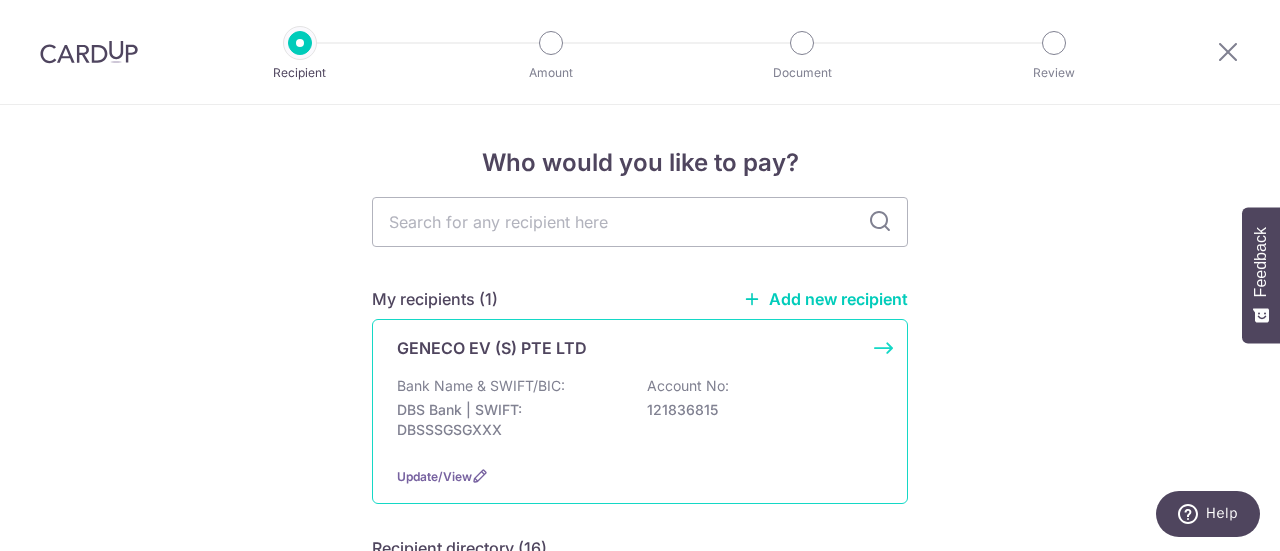 click on "Bank Name & SWIFT/BIC:
DBS Bank | SWIFT: DBSSSGSGXXX
Account No:
121836815" at bounding box center (640, 413) 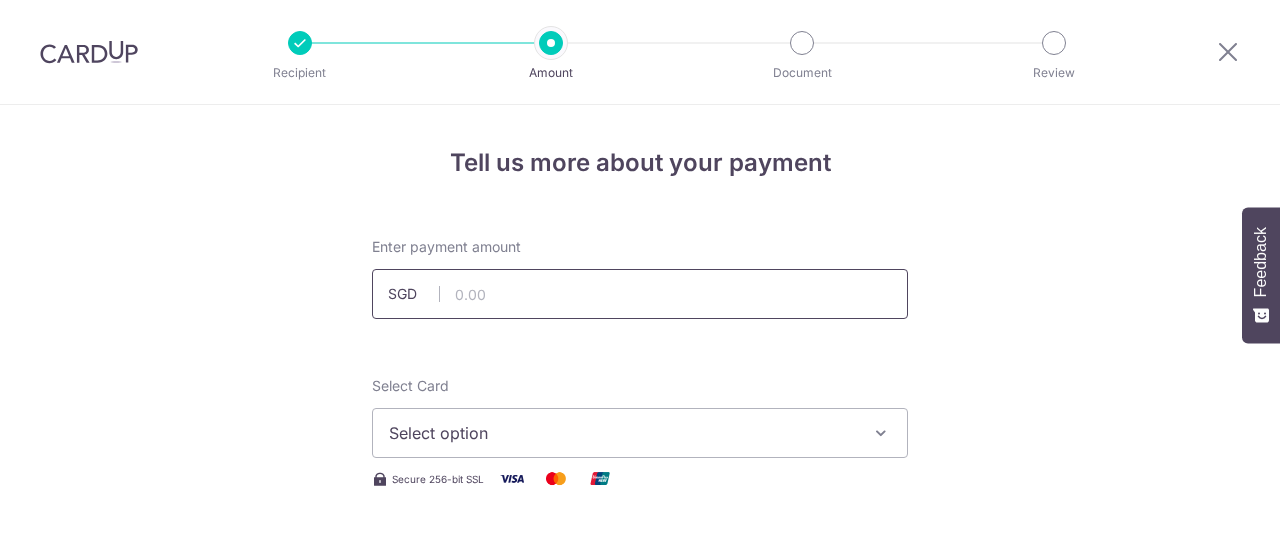 scroll, scrollTop: 0, scrollLeft: 0, axis: both 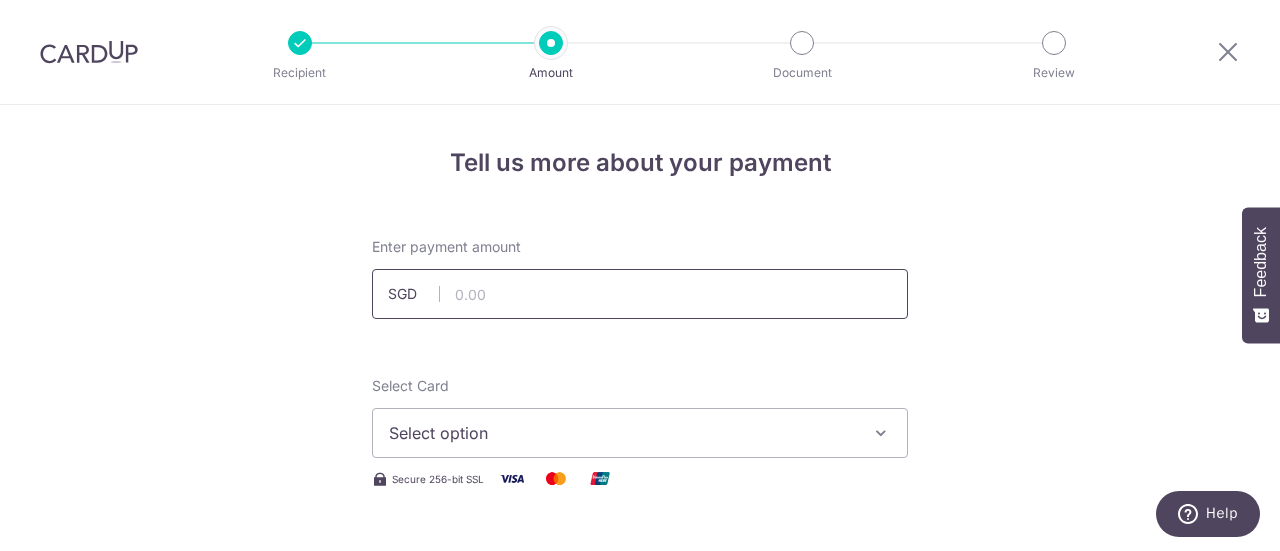 click at bounding box center (640, 294) 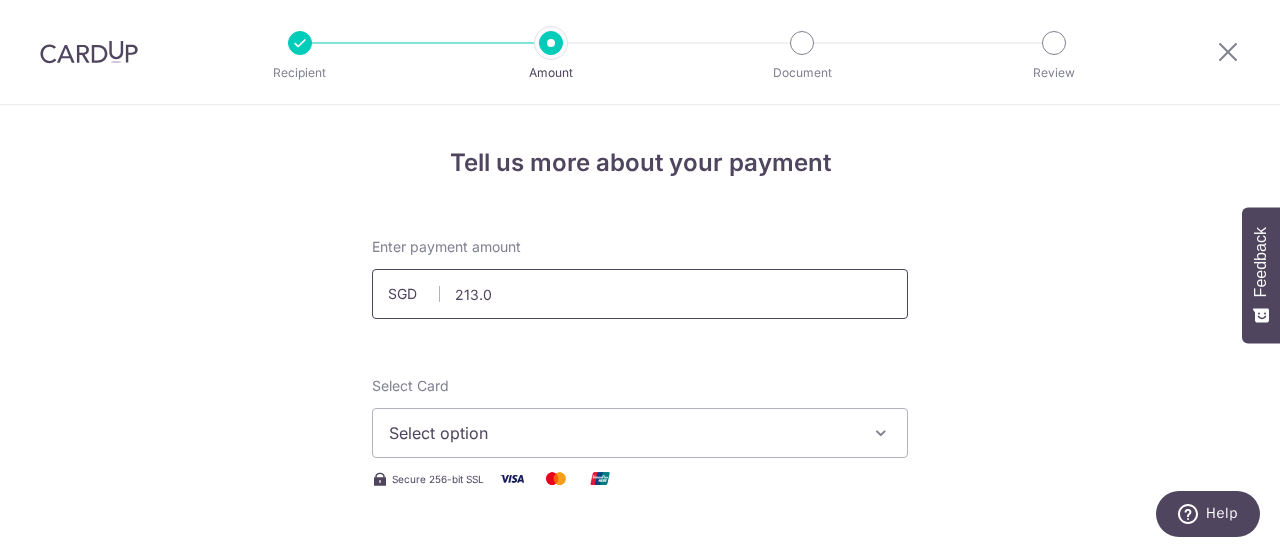 type on "213.05" 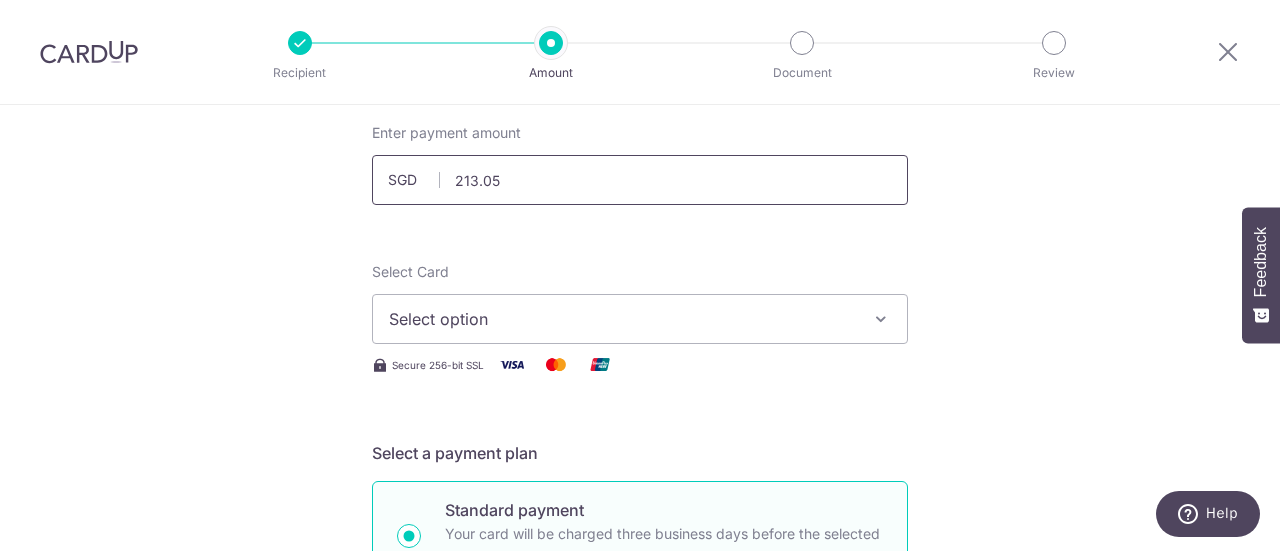 scroll, scrollTop: 200, scrollLeft: 0, axis: vertical 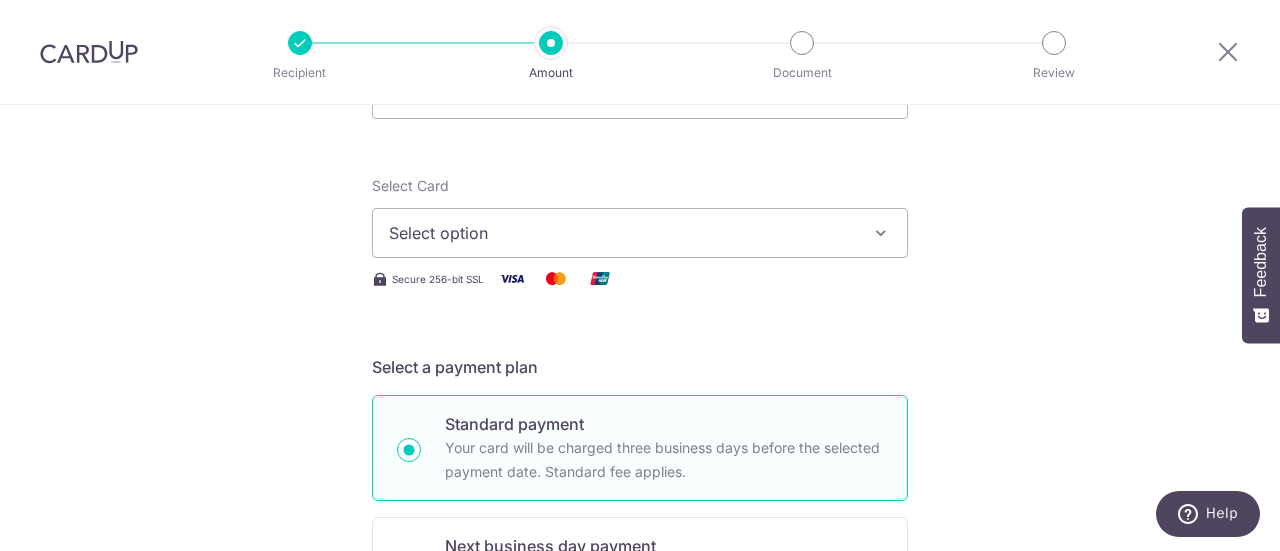 click at bounding box center (881, 233) 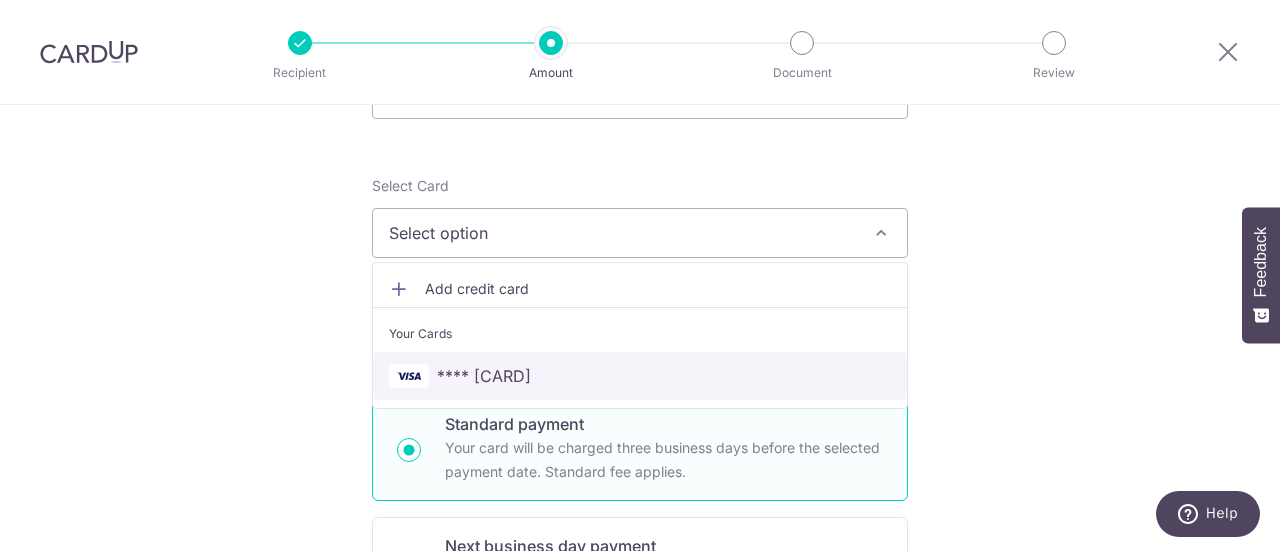 click on "**** [CREDIT_CARD_LAST_4]" at bounding box center [484, 376] 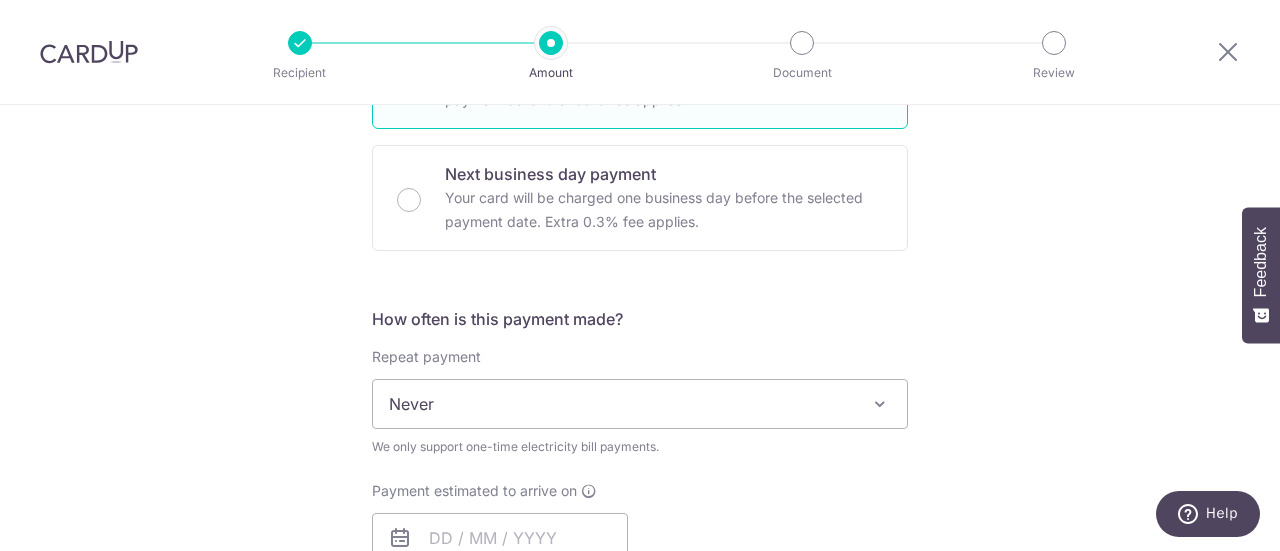 scroll, scrollTop: 600, scrollLeft: 0, axis: vertical 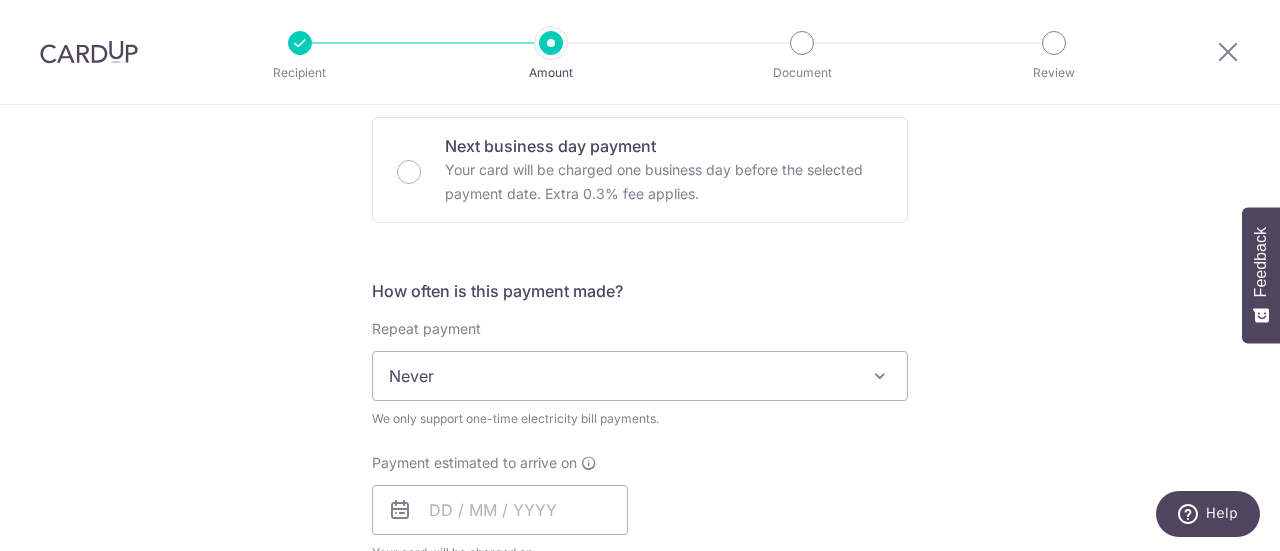 click at bounding box center [880, 376] 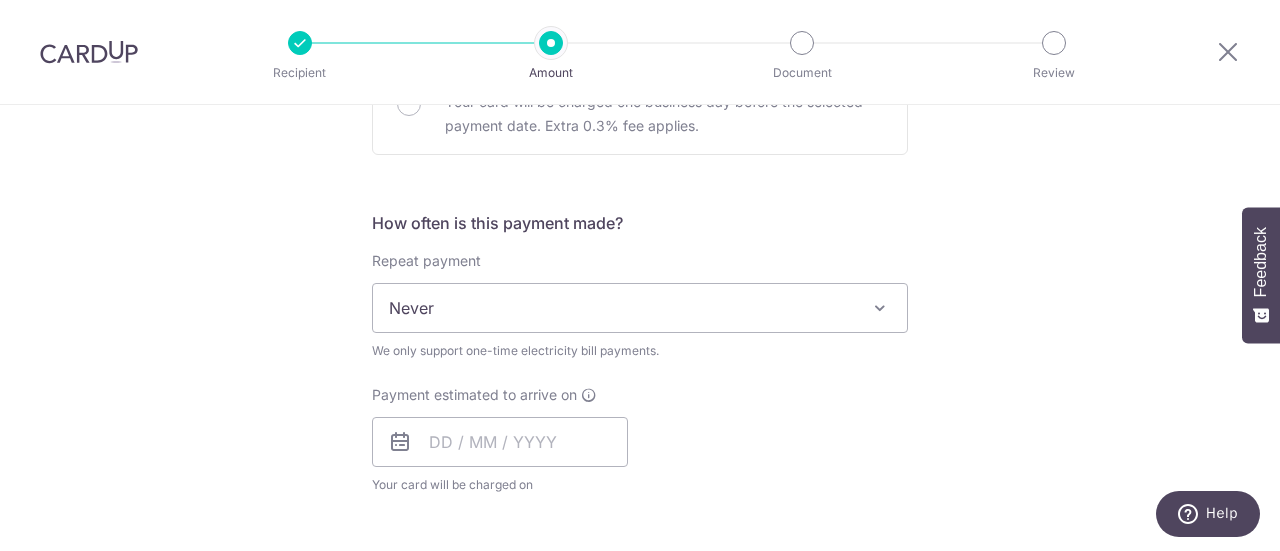 scroll, scrollTop: 700, scrollLeft: 0, axis: vertical 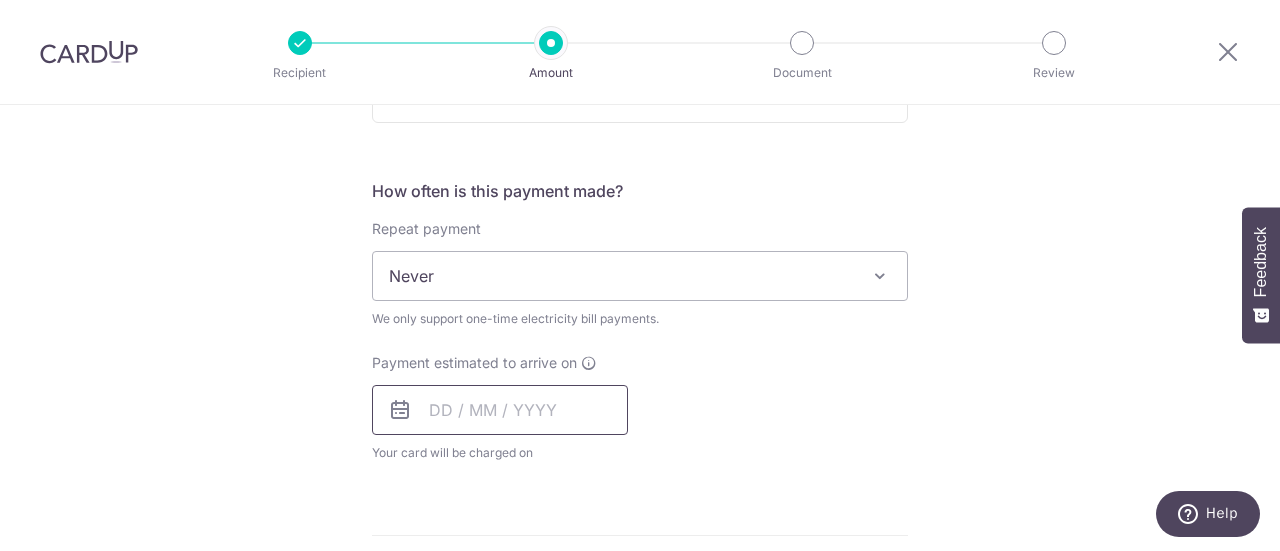 click at bounding box center (500, 410) 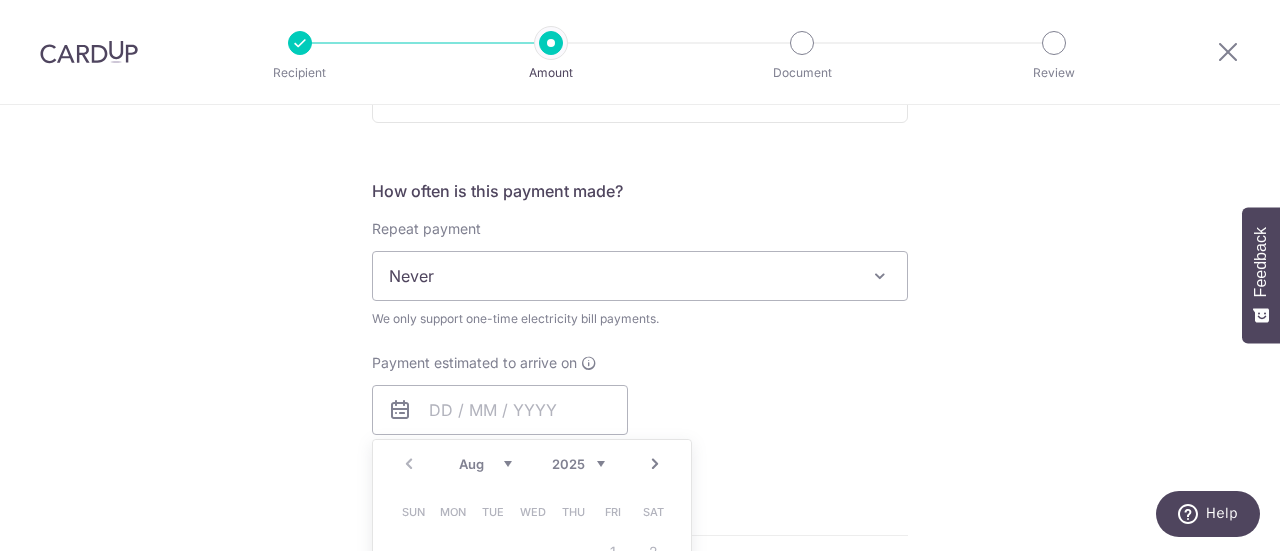 click on "Tell us more about your payment
Enter payment amount
SGD
213.05
213.05
Select Card
**** 6749
Add credit card
Your Cards
**** 6749
Secure 256-bit SSL
Text
New card details
Card
Secure 256-bit SSL" at bounding box center [640, 323] 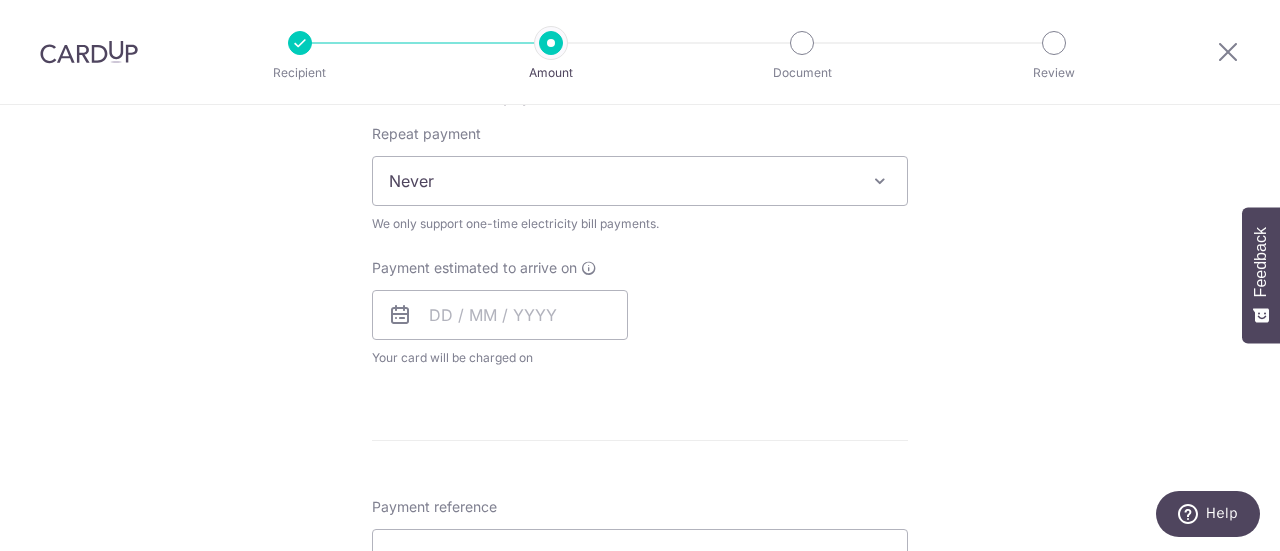 scroll, scrollTop: 900, scrollLeft: 0, axis: vertical 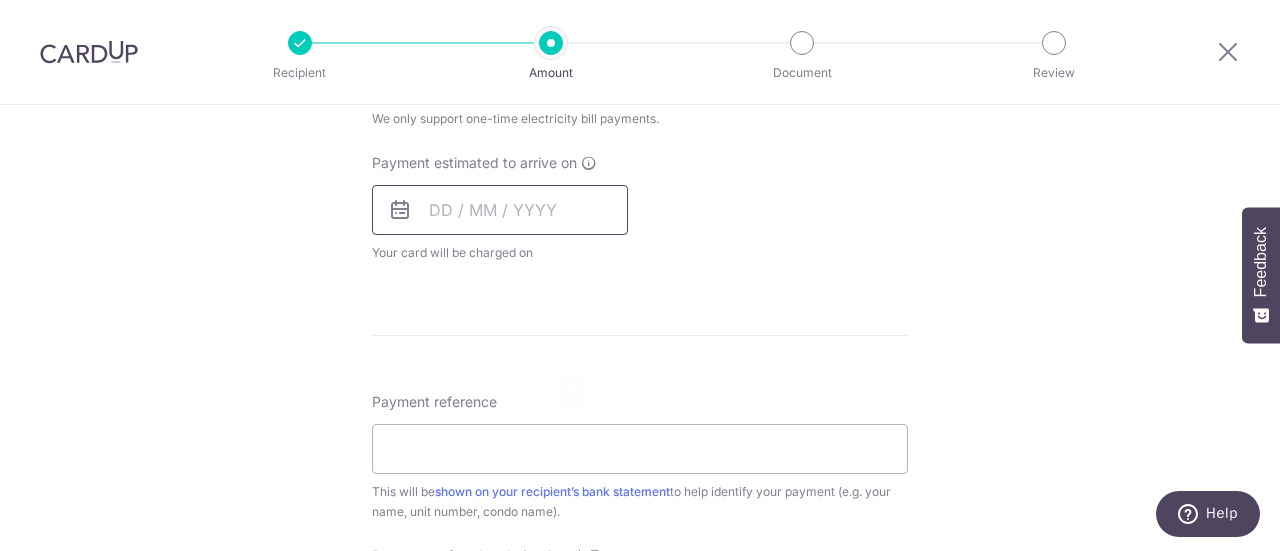 click at bounding box center [500, 210] 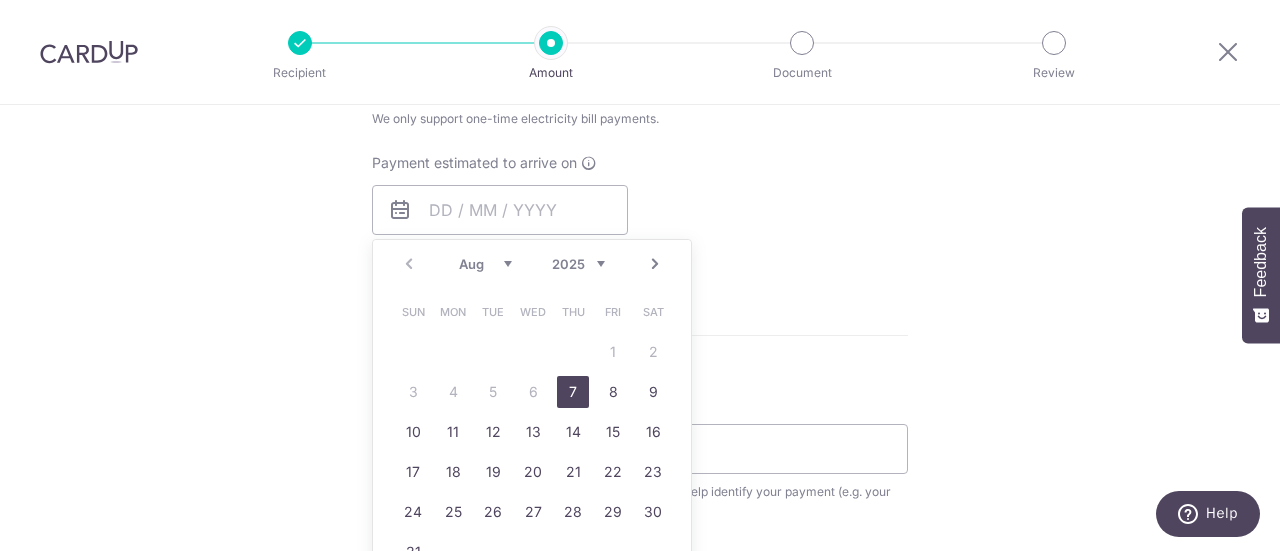 click on "7" at bounding box center (573, 392) 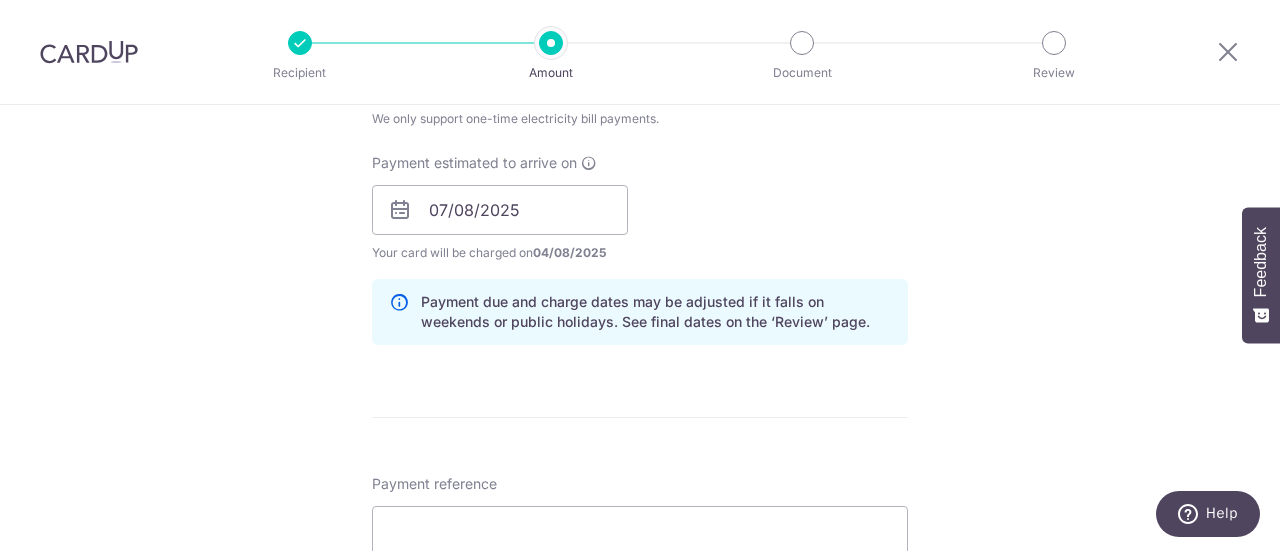 scroll, scrollTop: 1000, scrollLeft: 0, axis: vertical 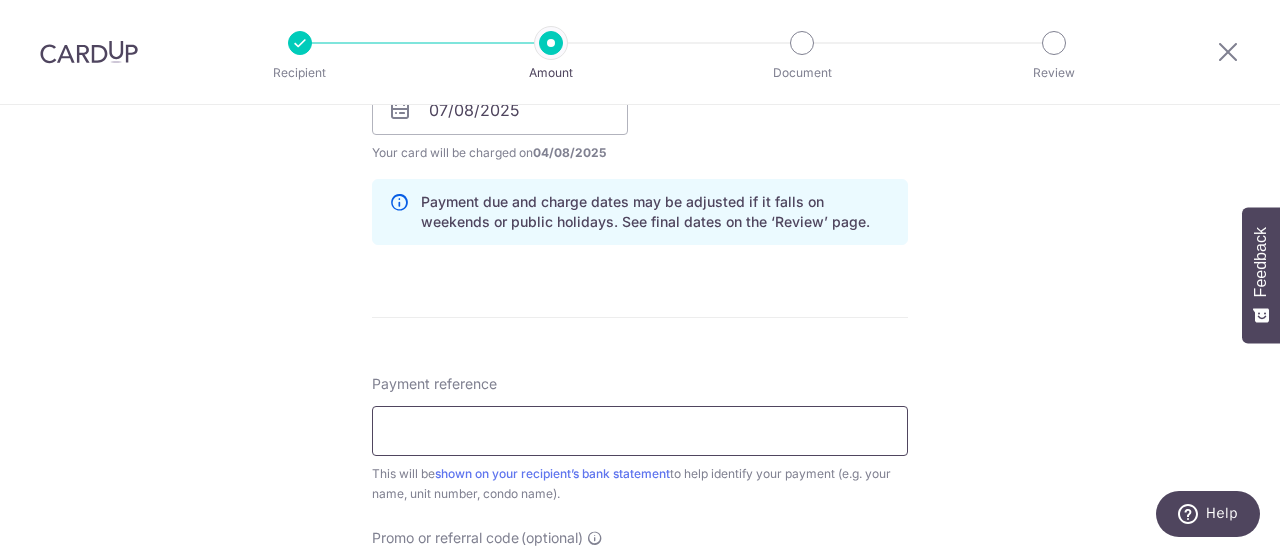click on "Payment reference" at bounding box center [640, 431] 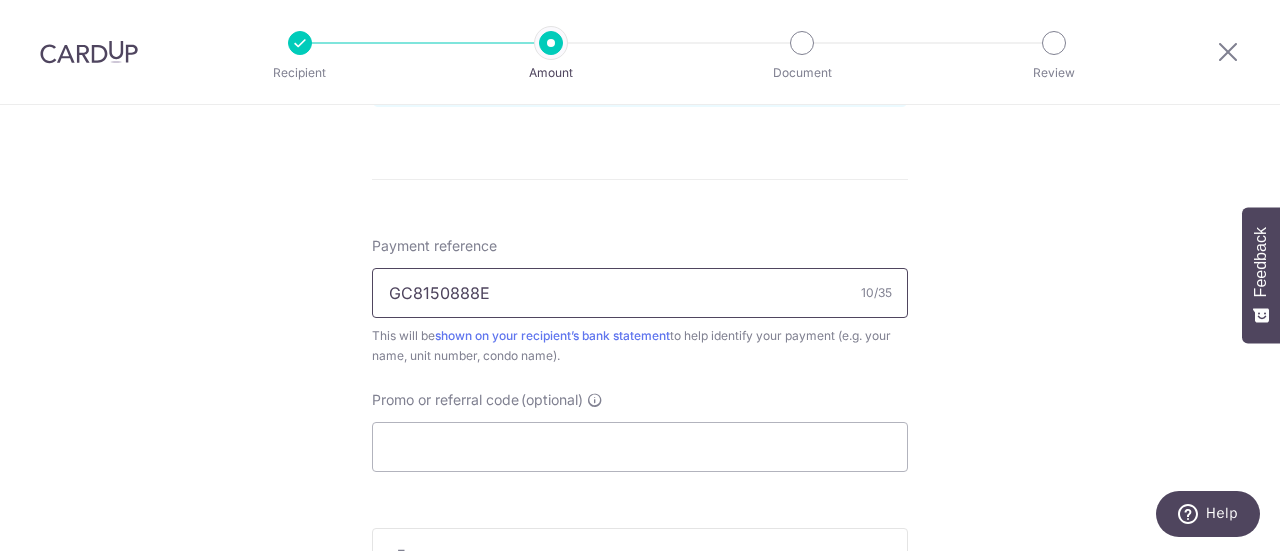 scroll, scrollTop: 1200, scrollLeft: 0, axis: vertical 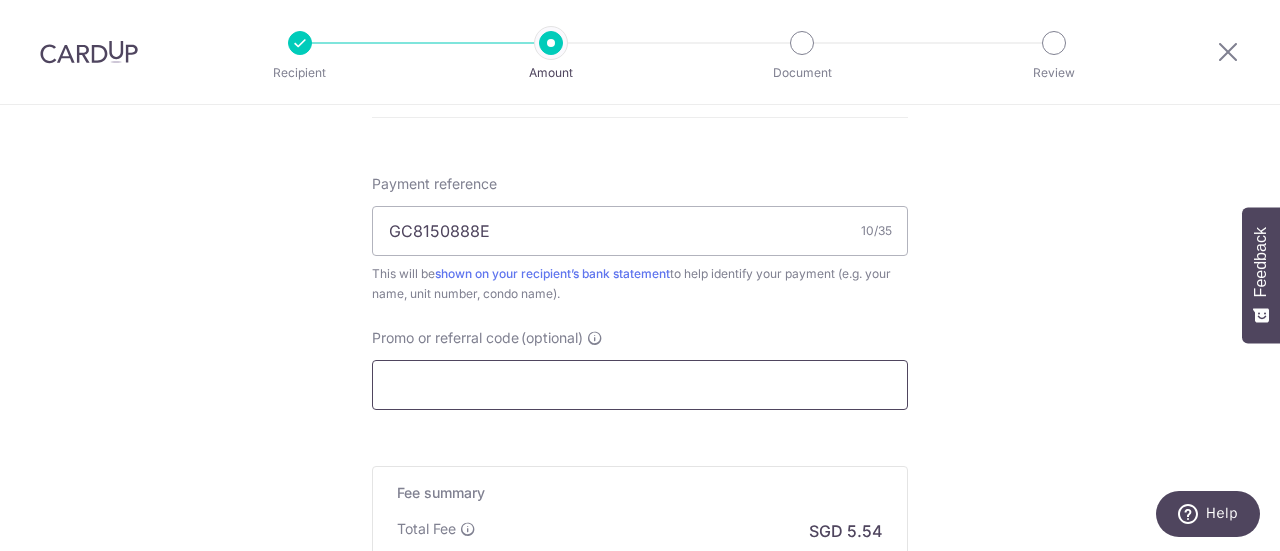 click on "Promo or referral code
(optional)" at bounding box center [640, 385] 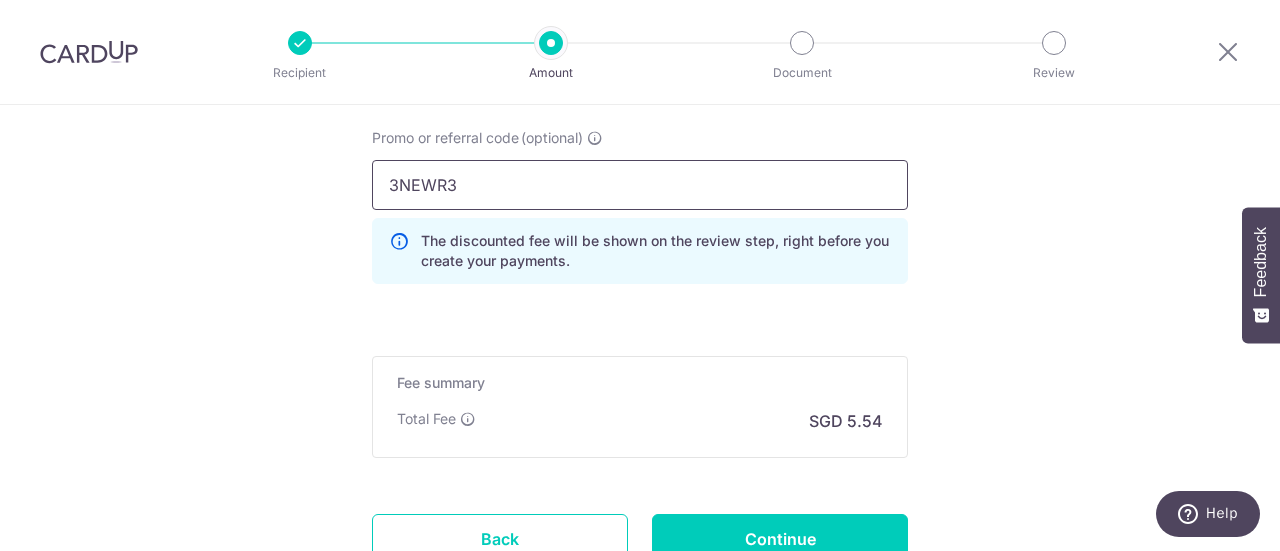 scroll, scrollTop: 1500, scrollLeft: 0, axis: vertical 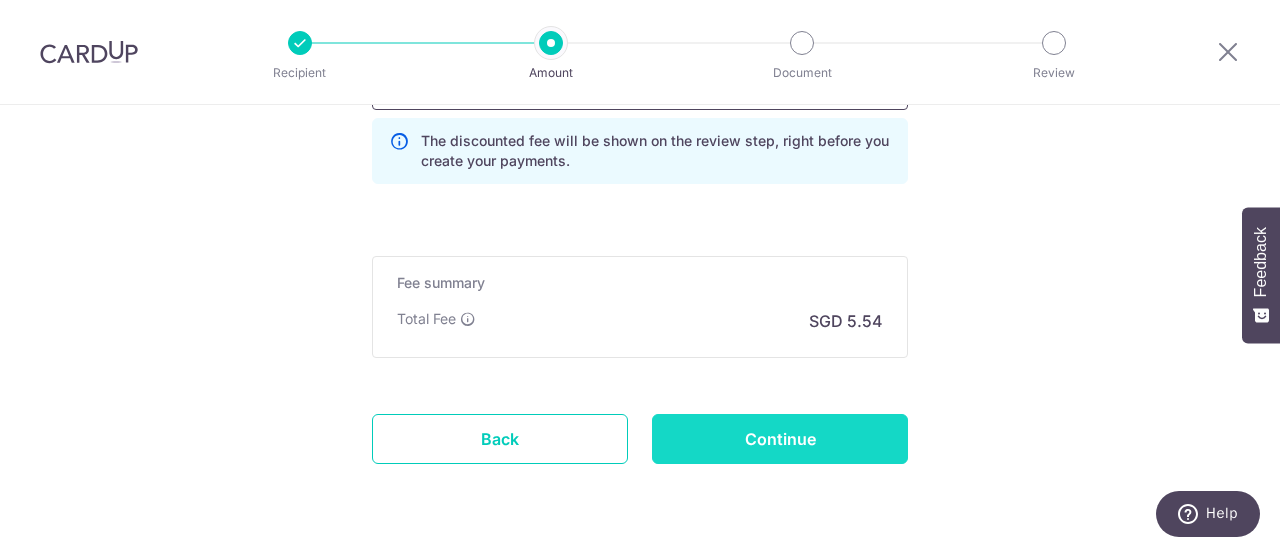 type on "3NEWR3" 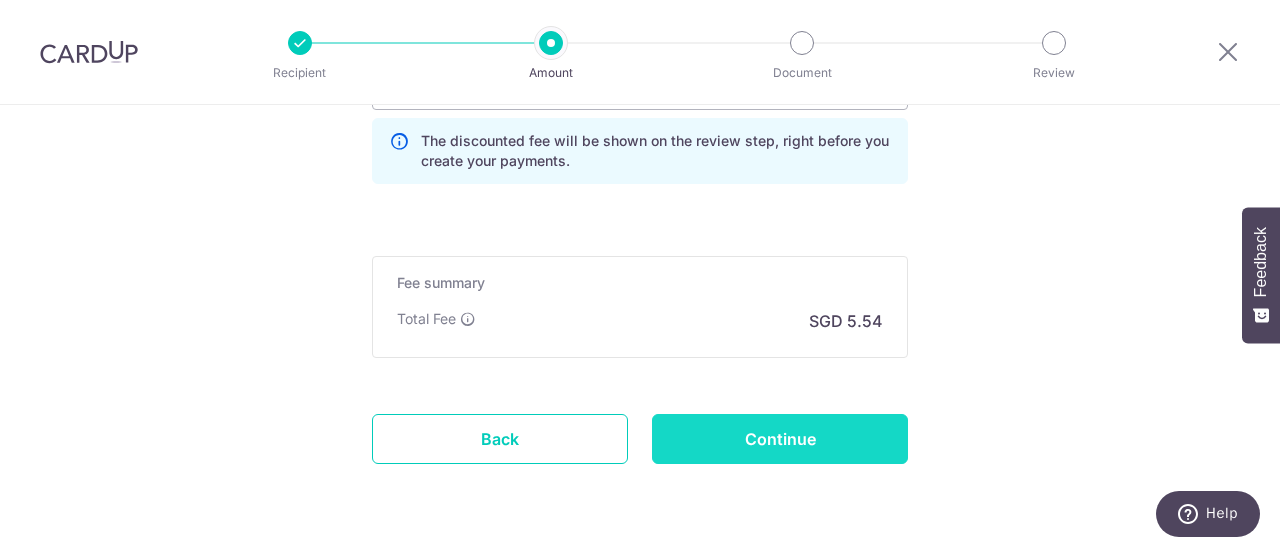 click on "Continue" at bounding box center (780, 439) 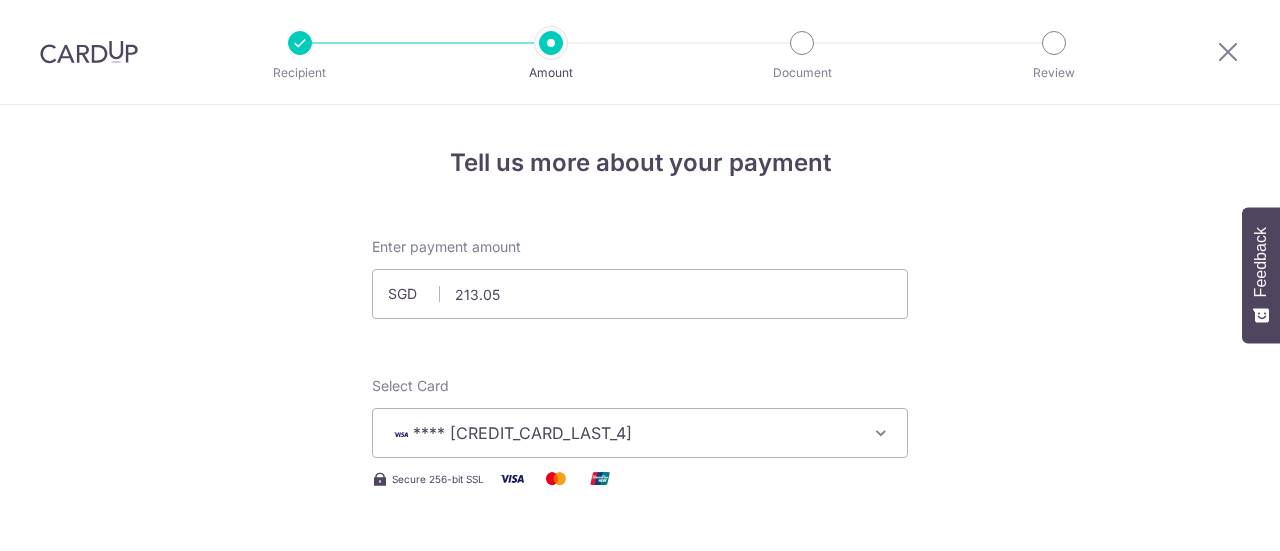 scroll, scrollTop: 0, scrollLeft: 0, axis: both 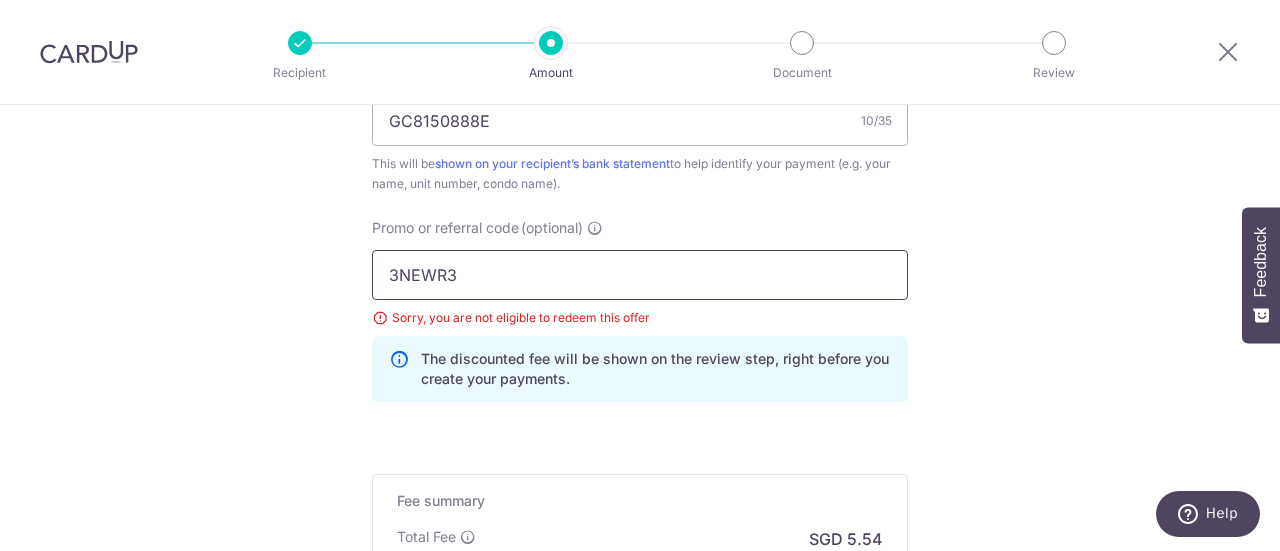 drag, startPoint x: 506, startPoint y: 271, endPoint x: 209, endPoint y: 234, distance: 299.29584 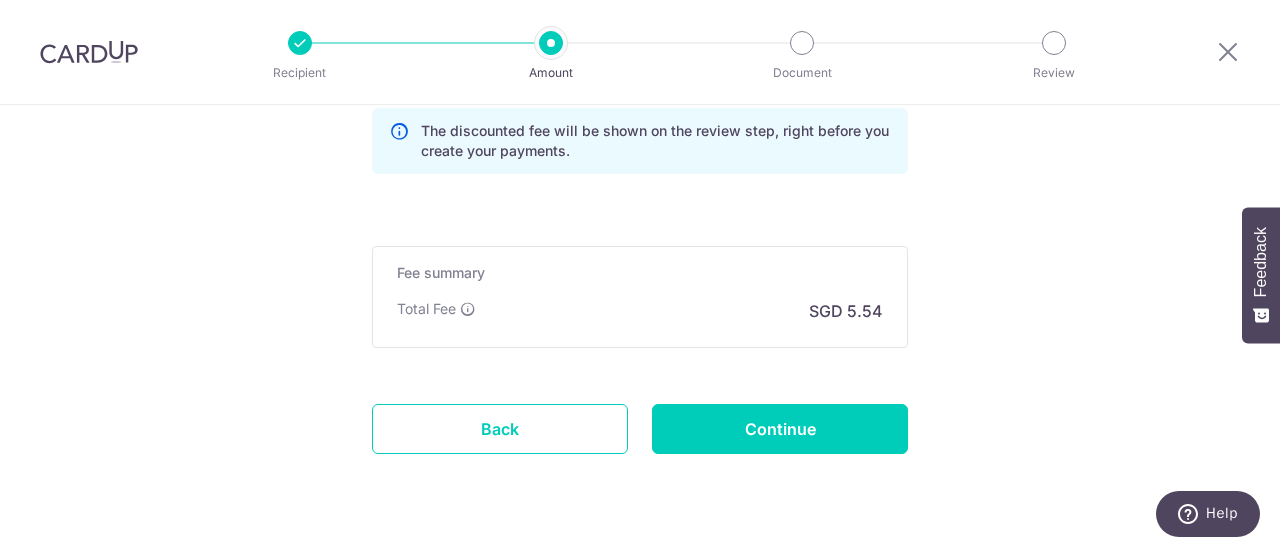 scroll, scrollTop: 1585, scrollLeft: 0, axis: vertical 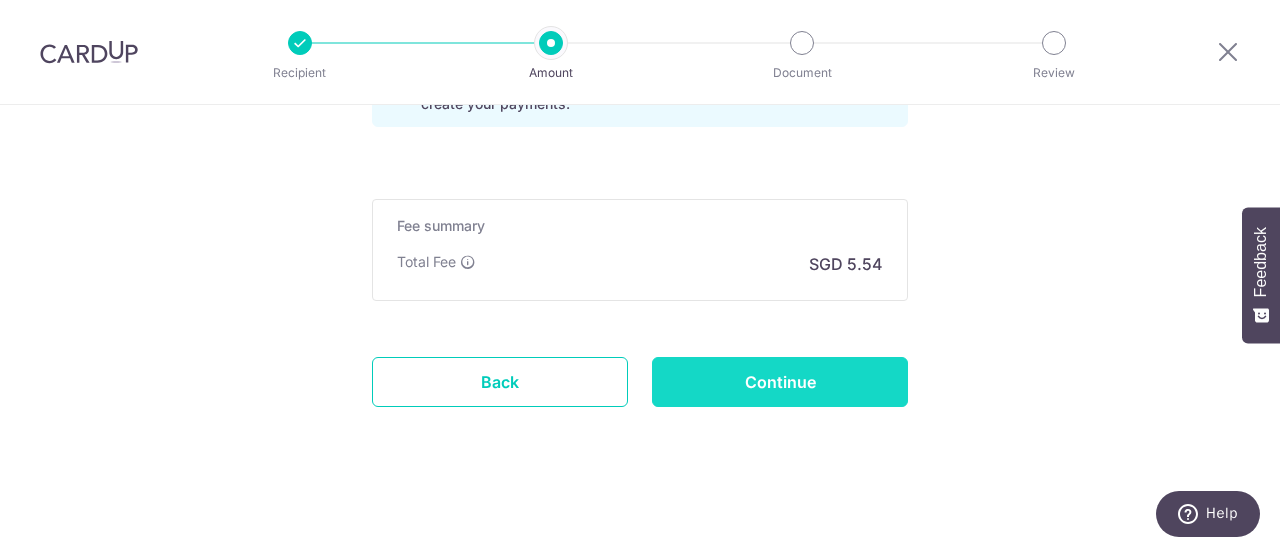 type on "OFF225" 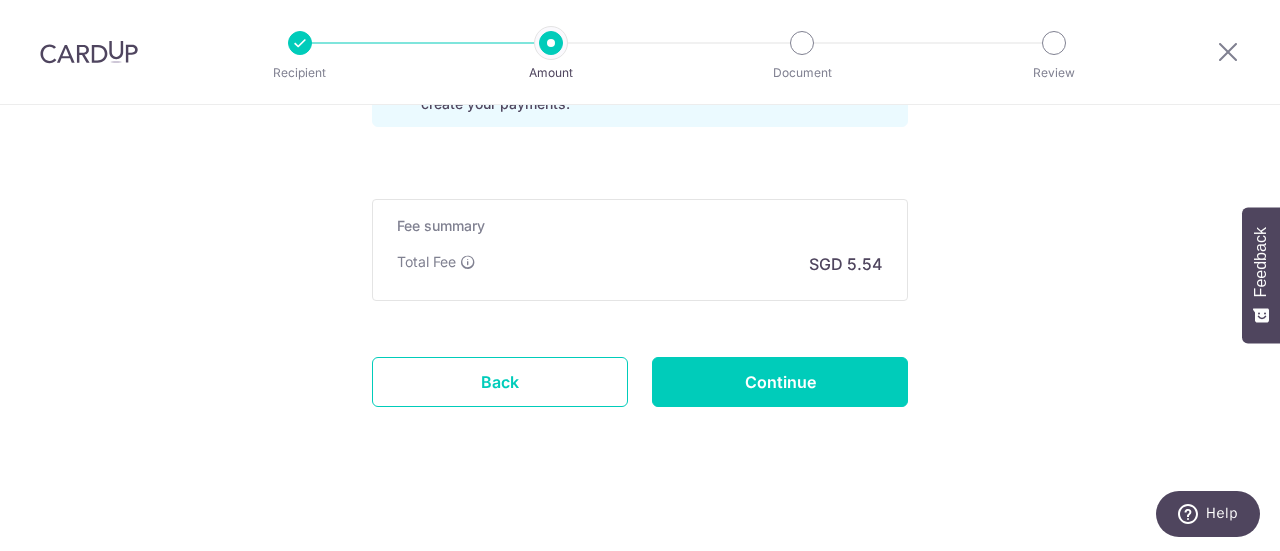 type on "Update Schedule" 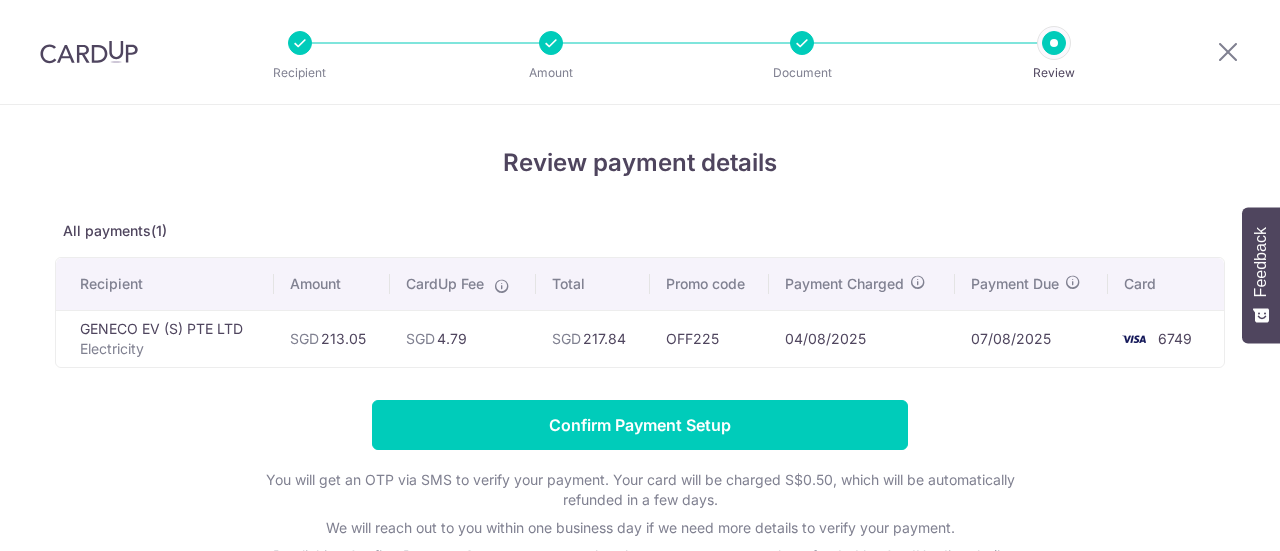 scroll, scrollTop: 0, scrollLeft: 0, axis: both 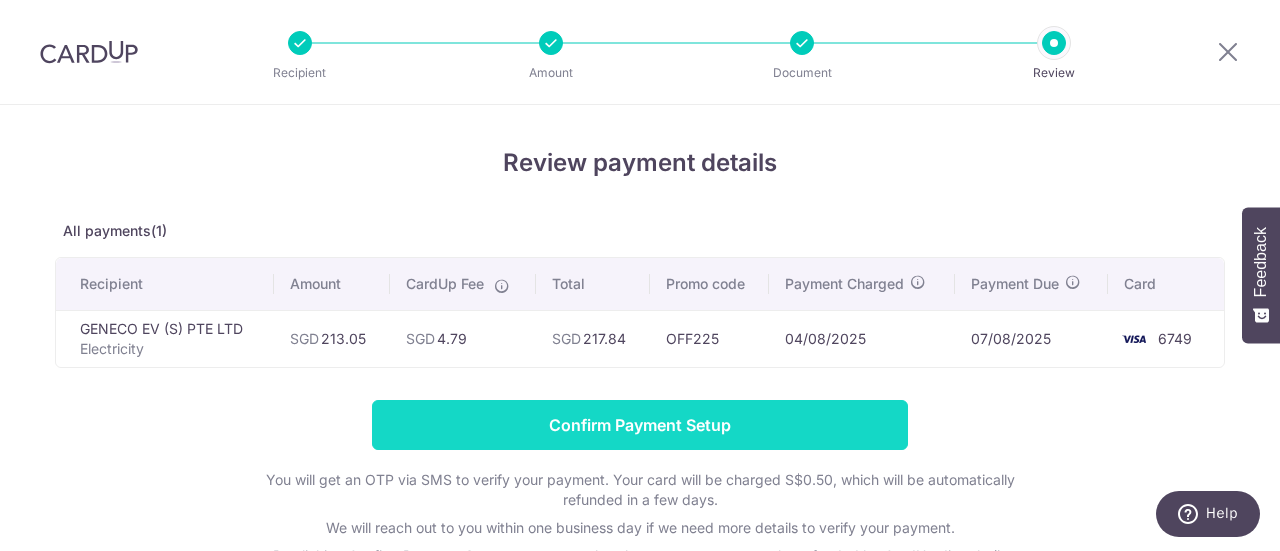 click on "Confirm Payment Setup" at bounding box center [640, 425] 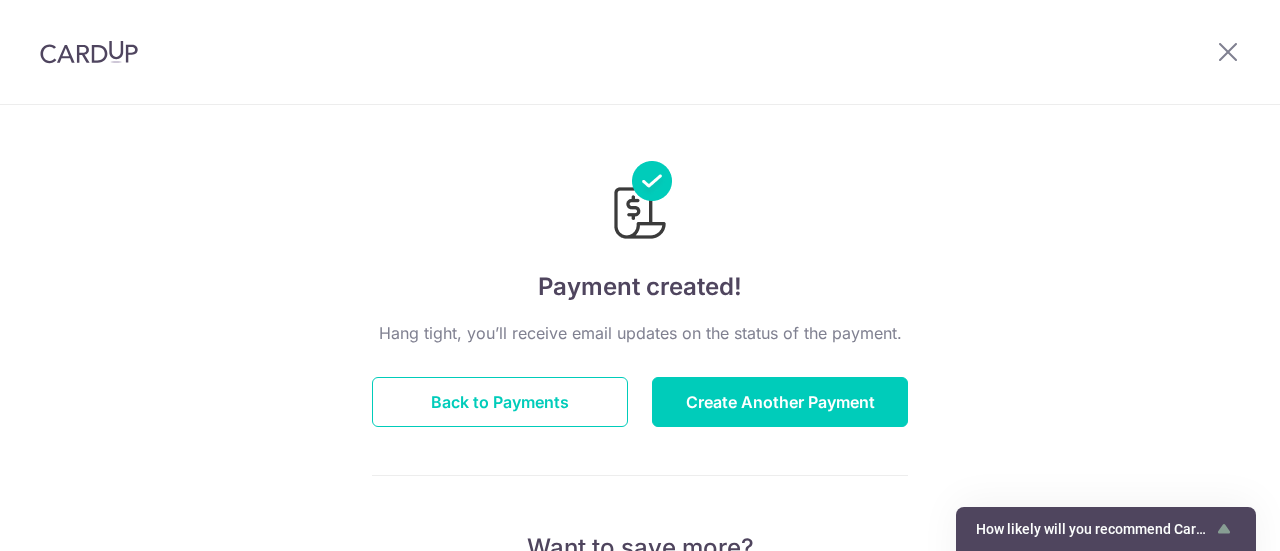 scroll, scrollTop: 0, scrollLeft: 0, axis: both 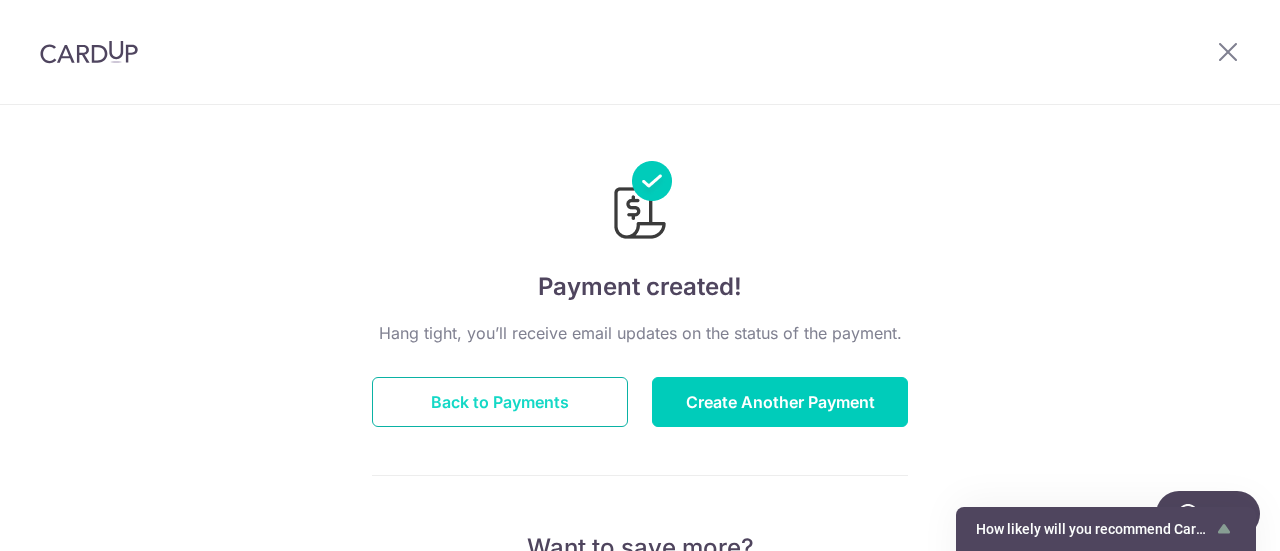 click on "Back to Payments" at bounding box center [500, 402] 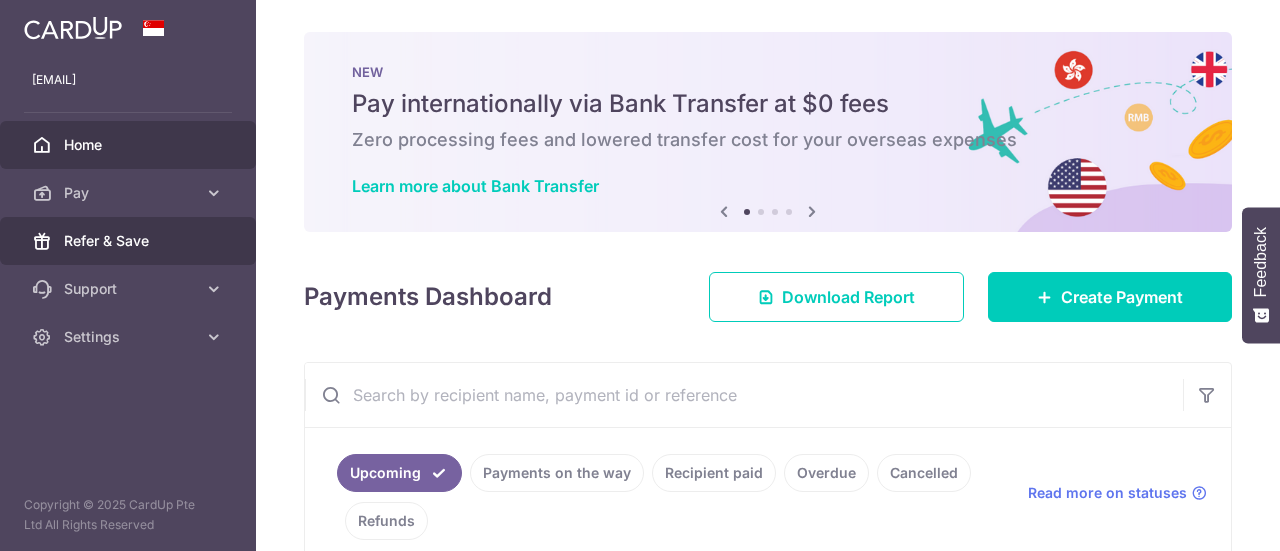 scroll, scrollTop: 0, scrollLeft: 0, axis: both 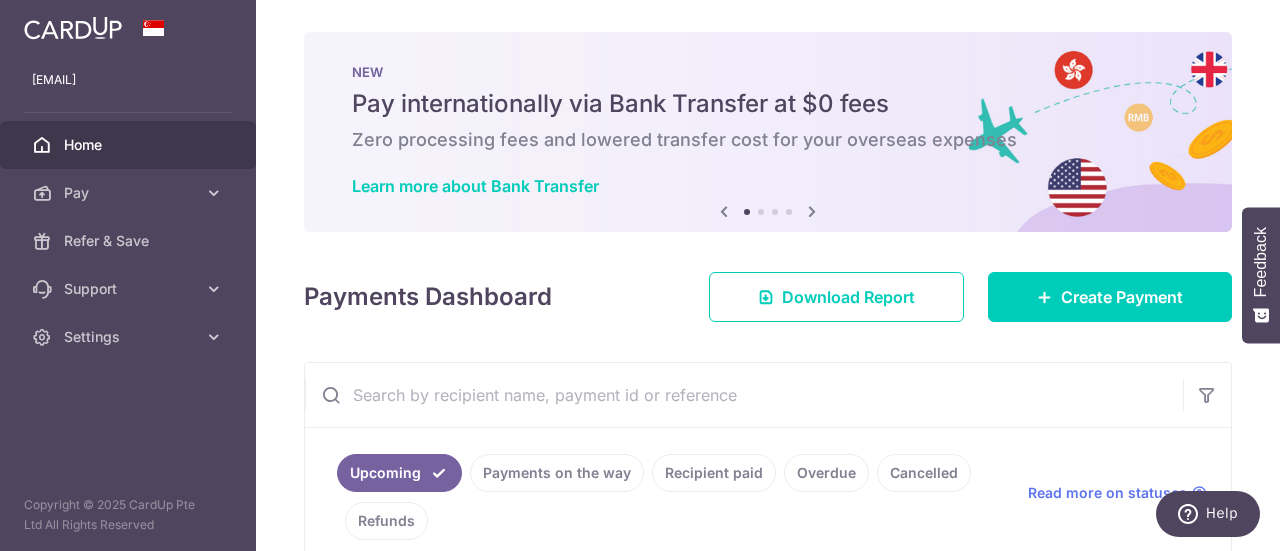 click on "Home" at bounding box center (128, 145) 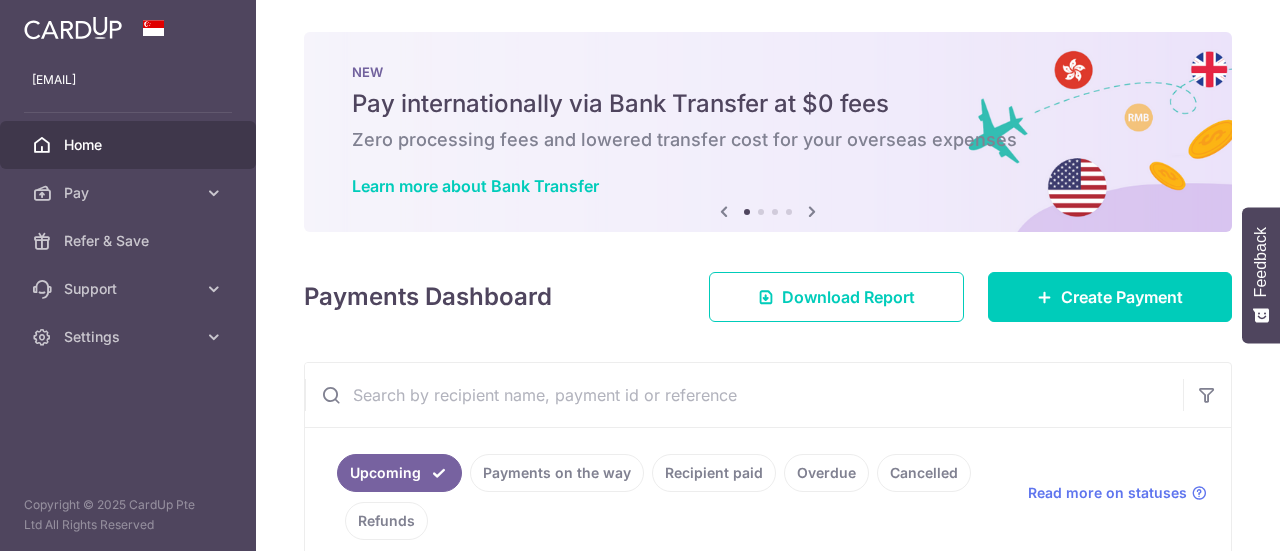 scroll, scrollTop: 0, scrollLeft: 0, axis: both 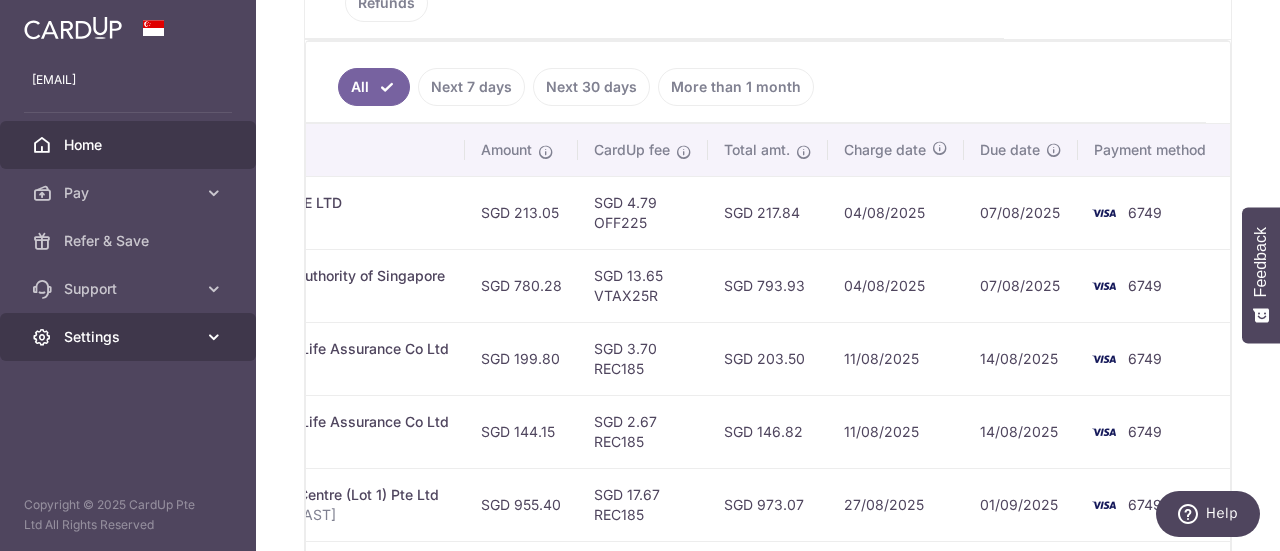 click at bounding box center [214, 337] 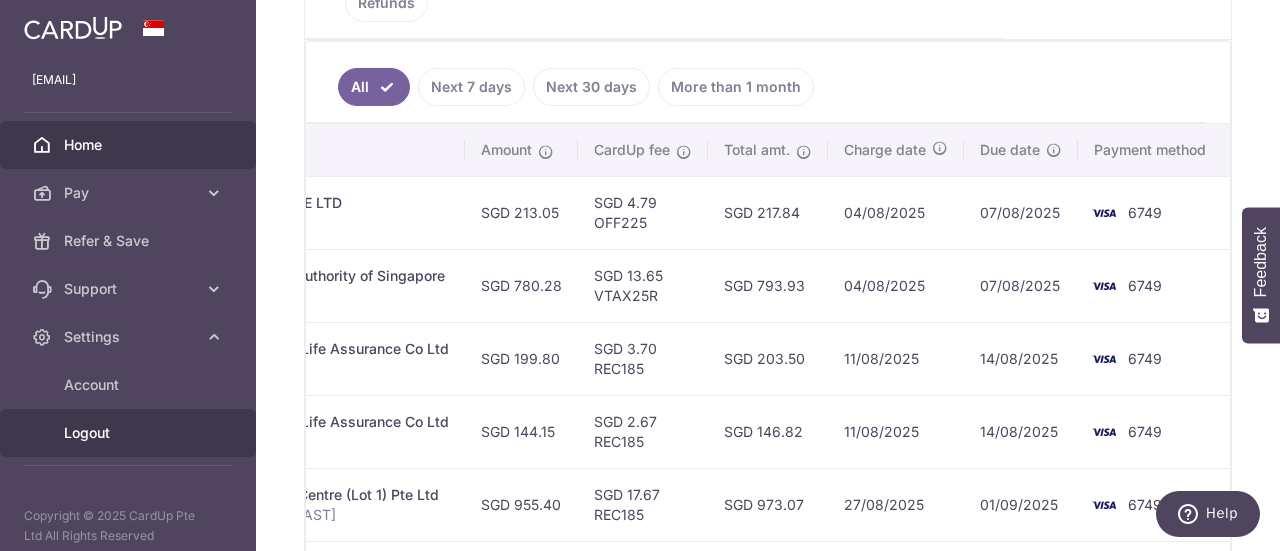 click on "Logout" at bounding box center [130, 433] 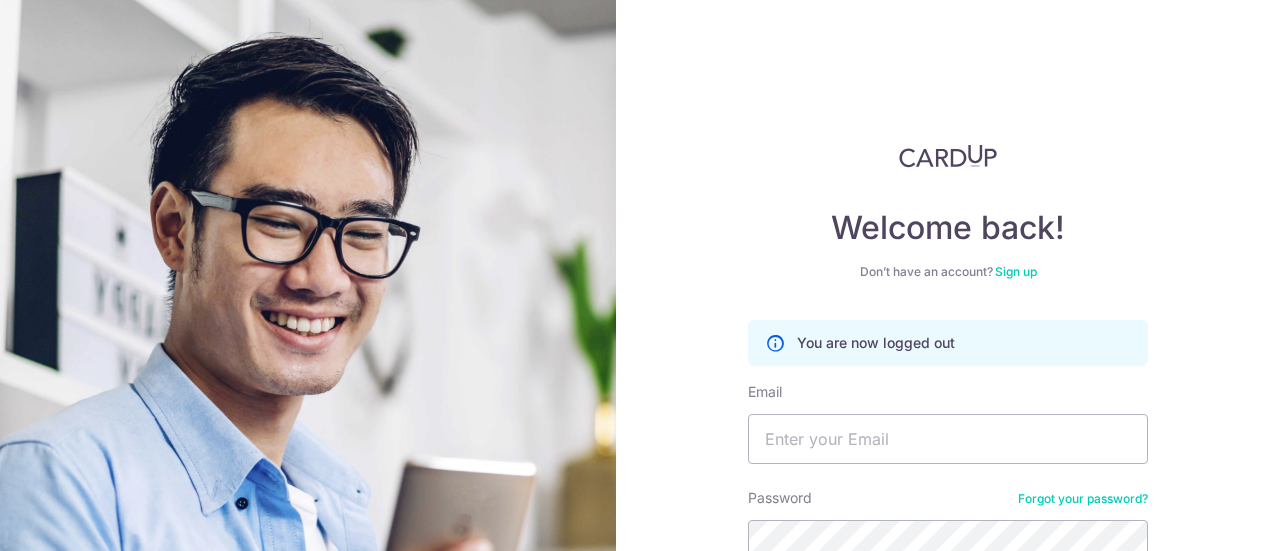 scroll, scrollTop: 0, scrollLeft: 0, axis: both 